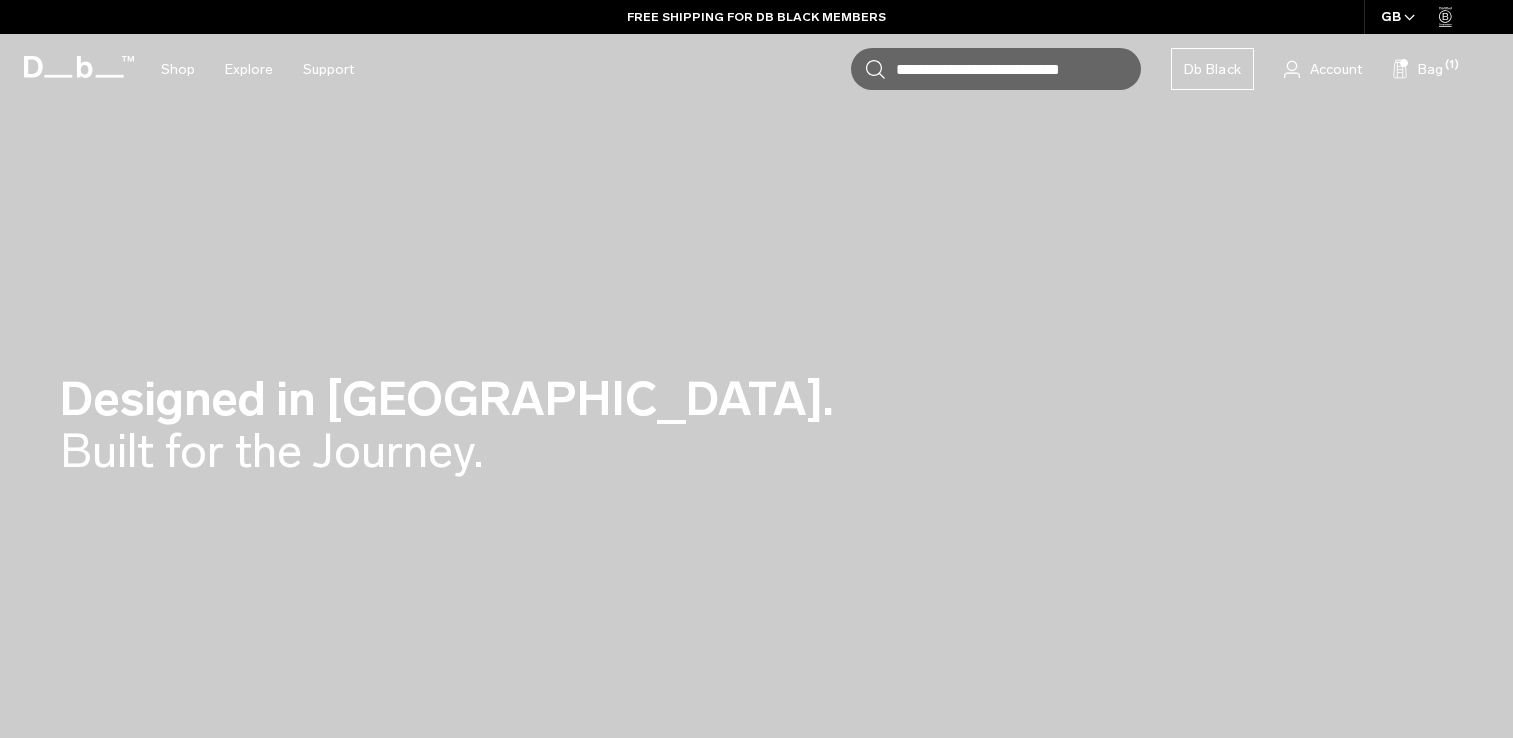 scroll, scrollTop: 0, scrollLeft: 0, axis: both 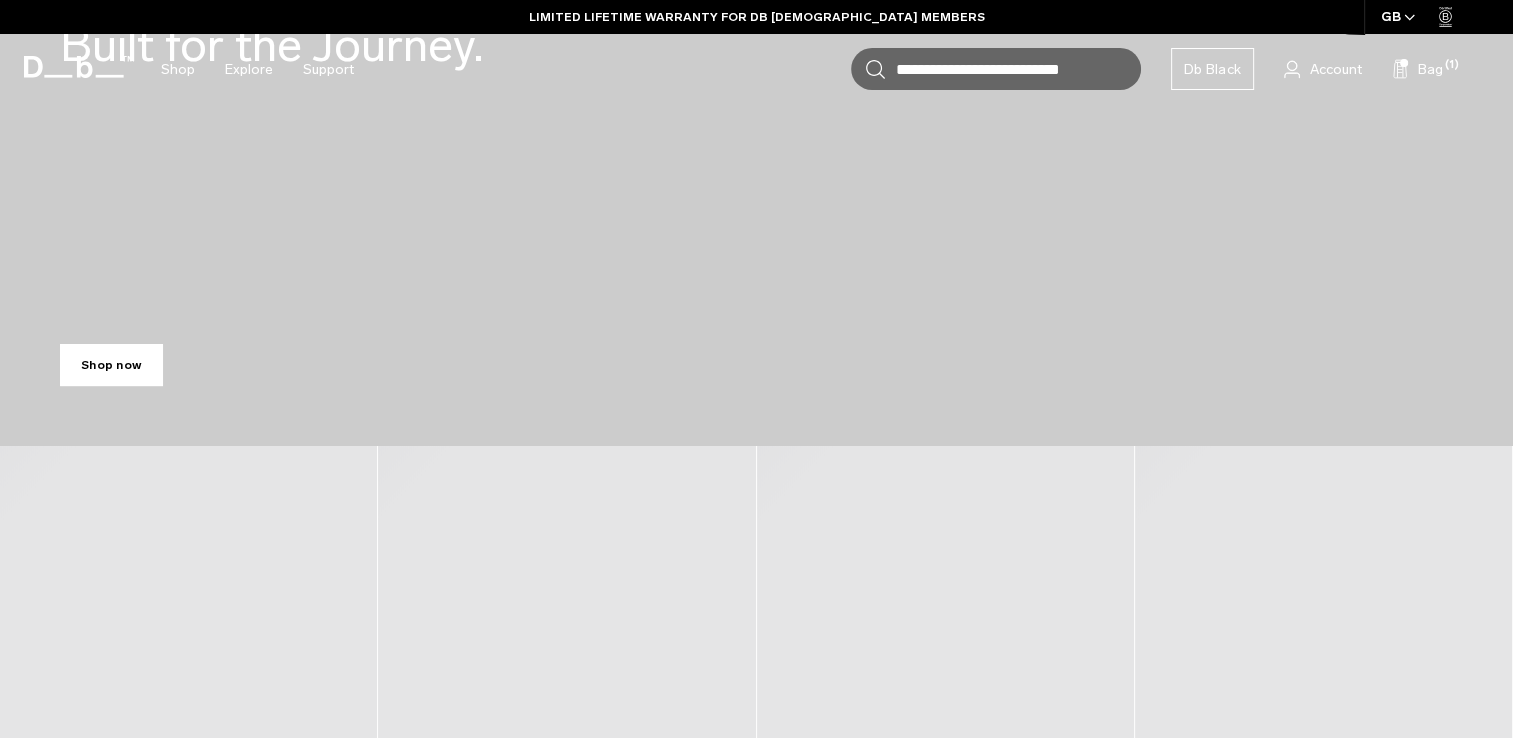 click on "Shop now" at bounding box center [111, 365] 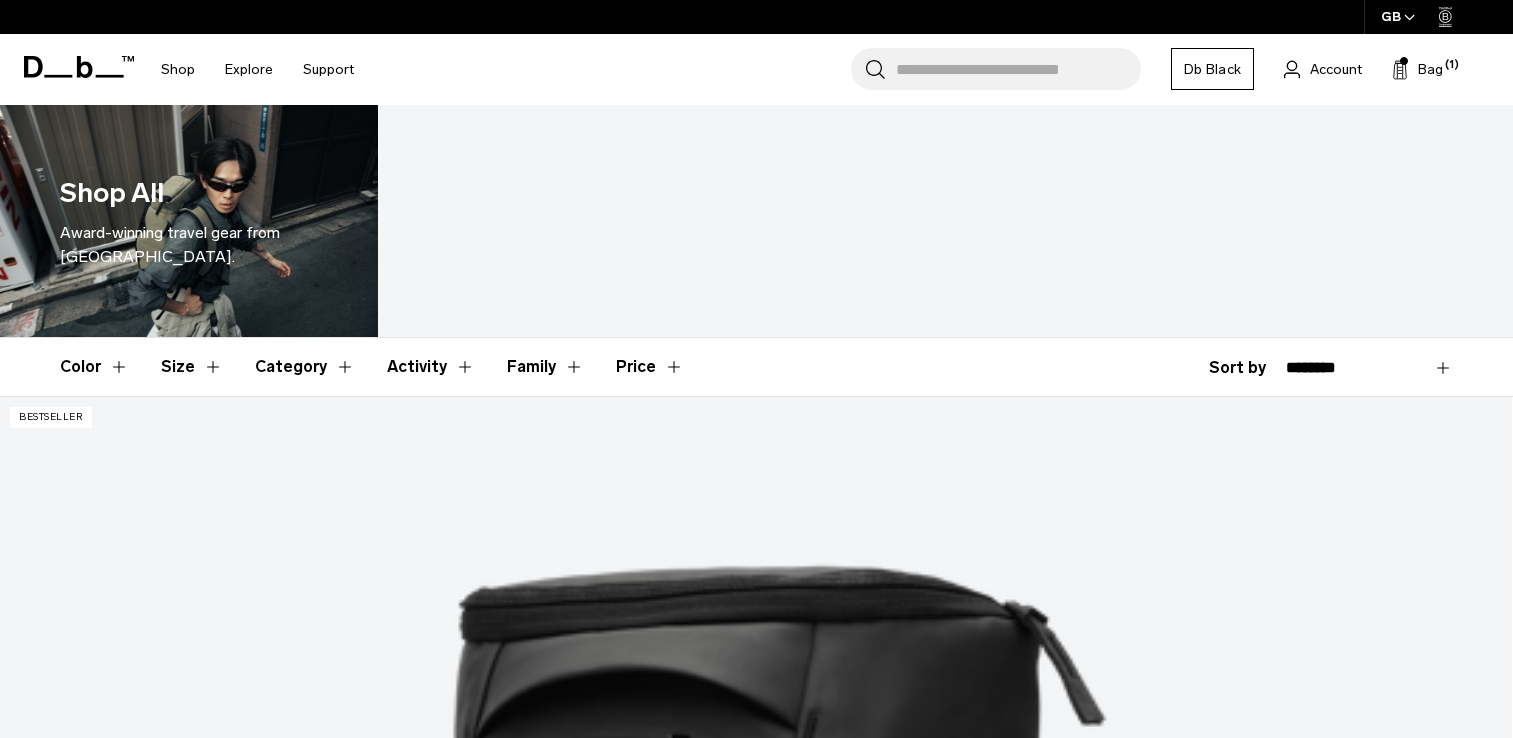 scroll, scrollTop: 0, scrollLeft: 0, axis: both 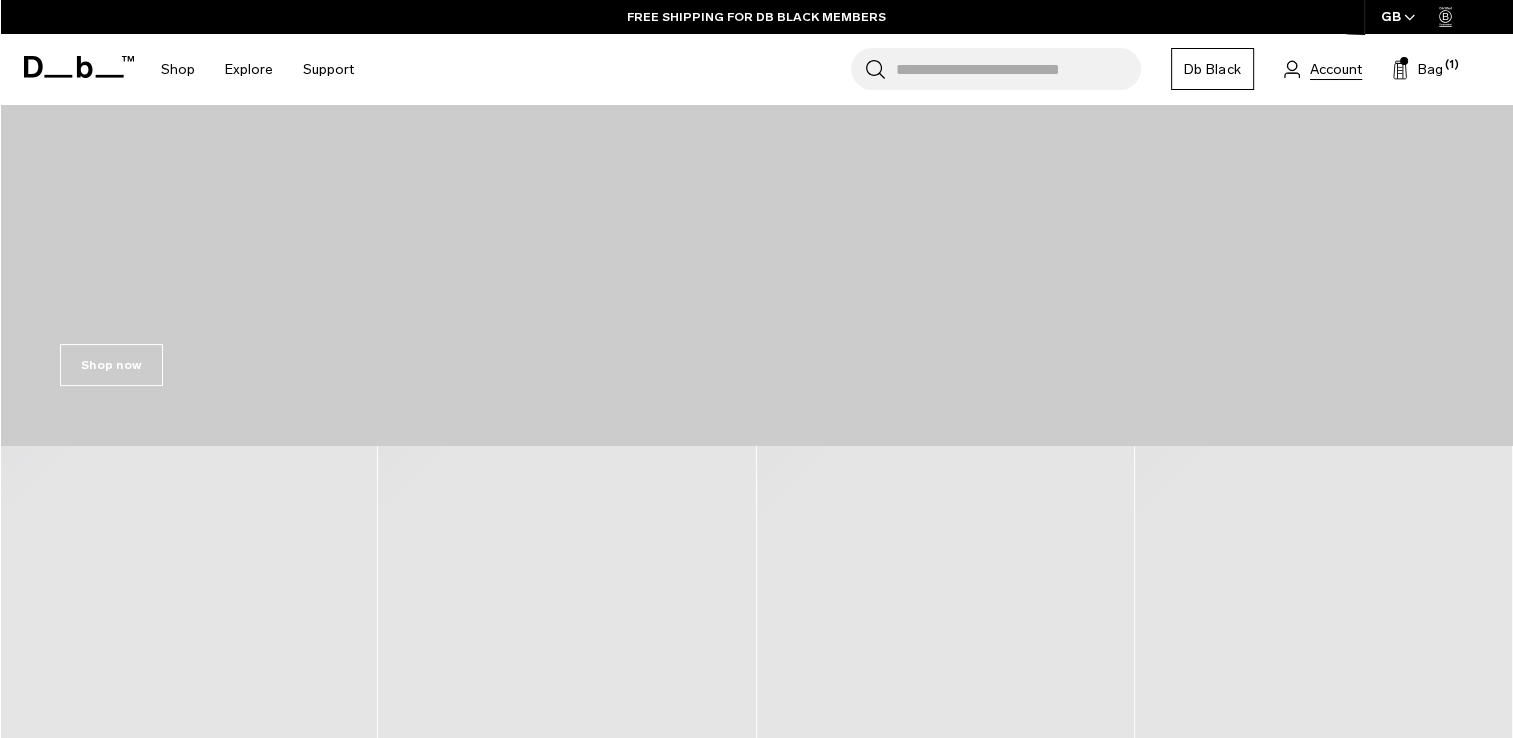 click on "Account" at bounding box center [1336, 69] 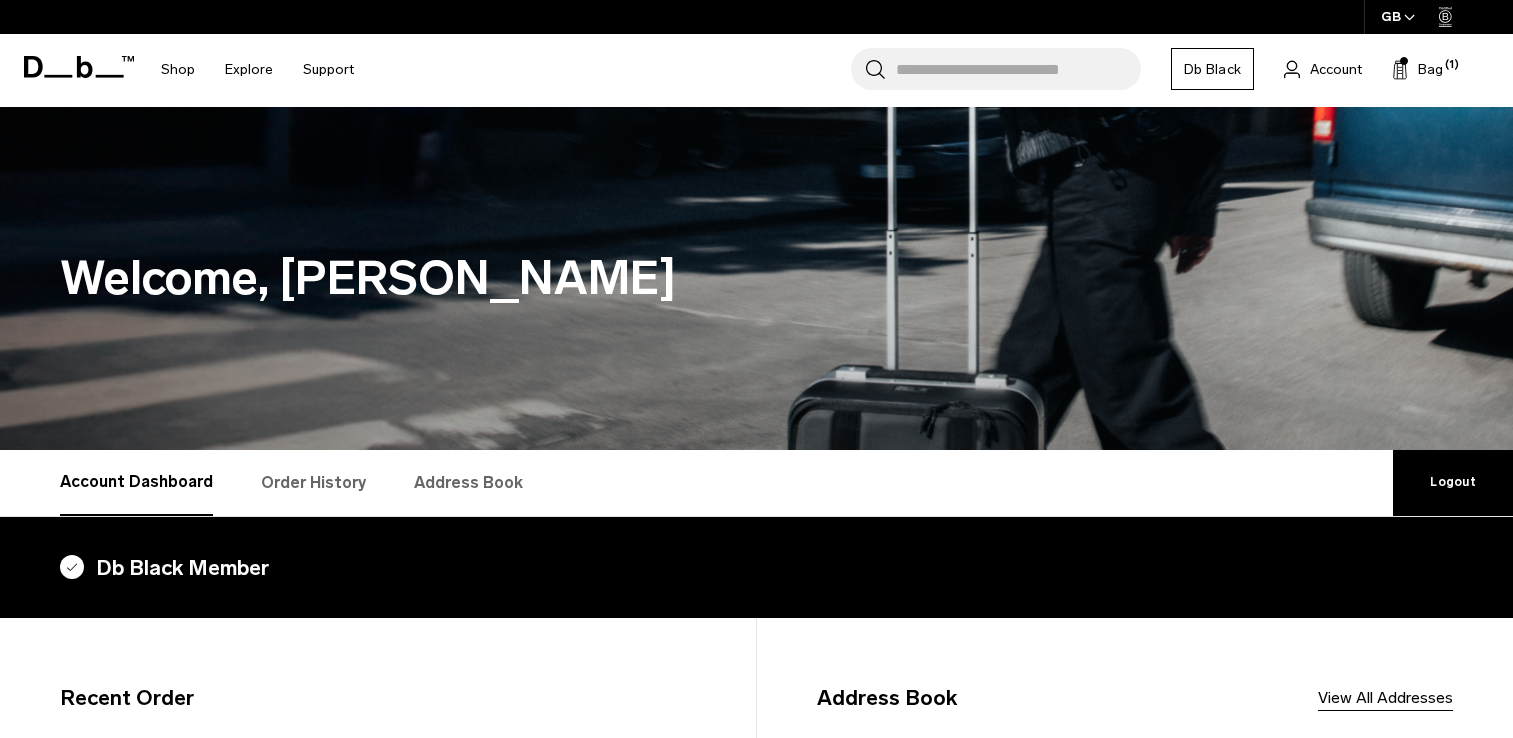 scroll, scrollTop: 0, scrollLeft: 0, axis: both 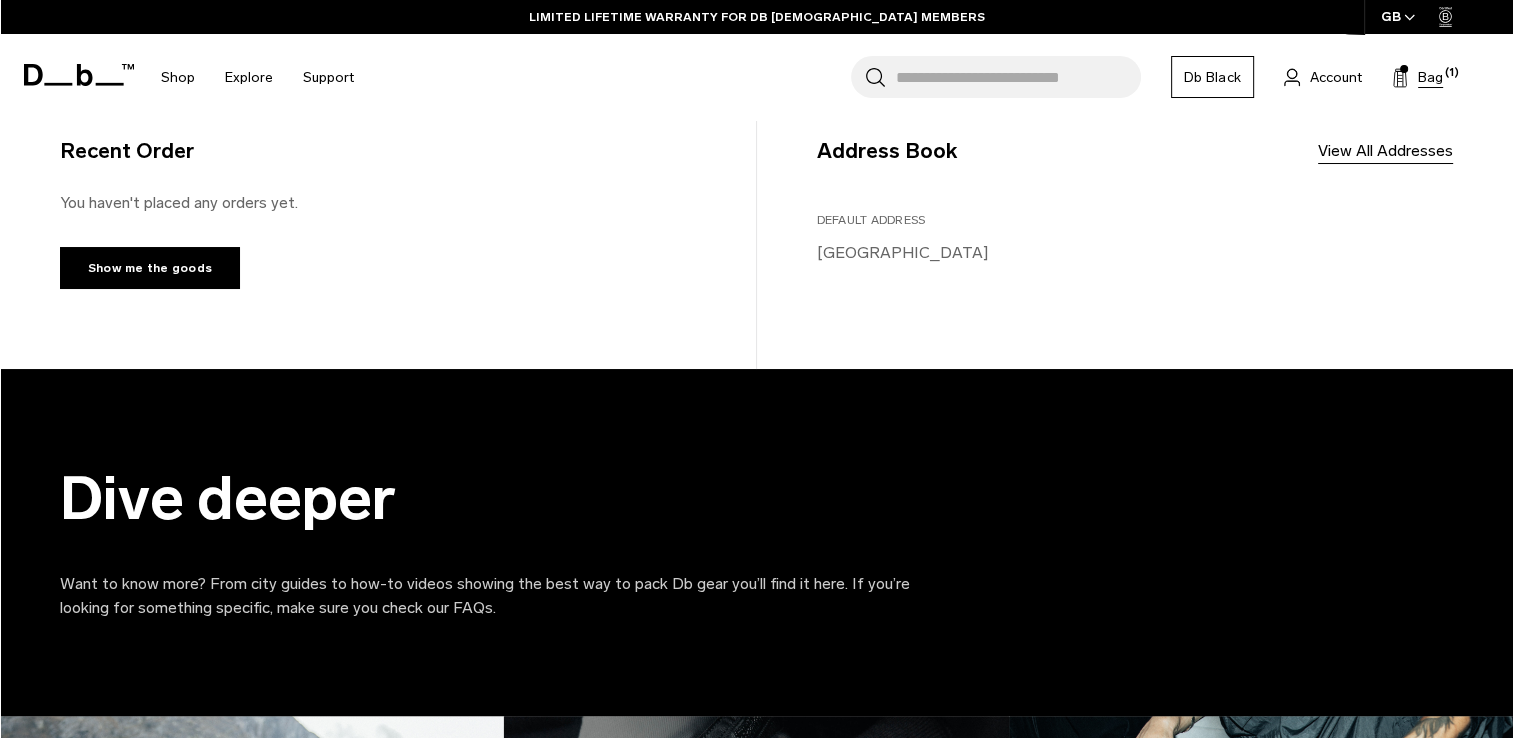 click 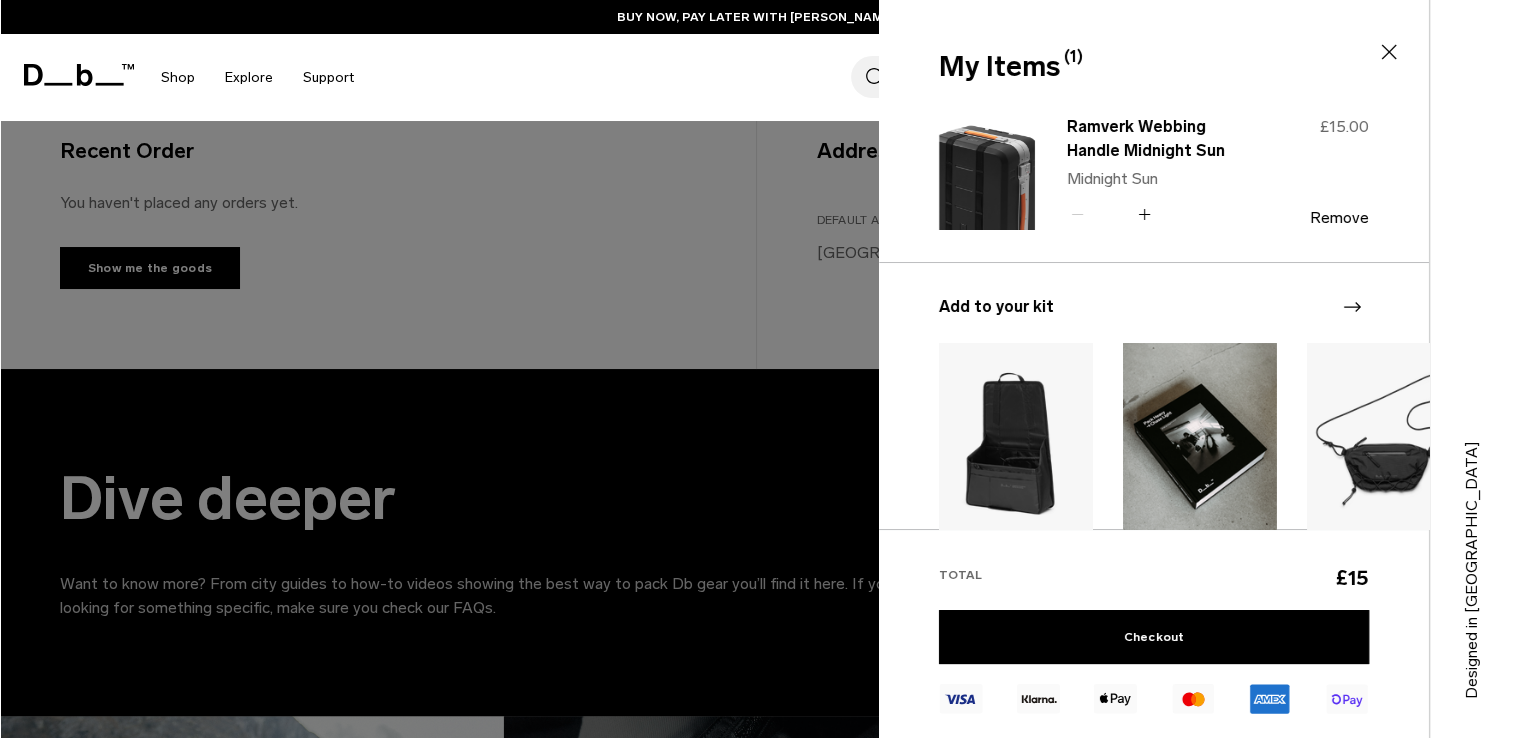 click on "Designed in [GEOGRAPHIC_DATA]" at bounding box center [1471, 369] 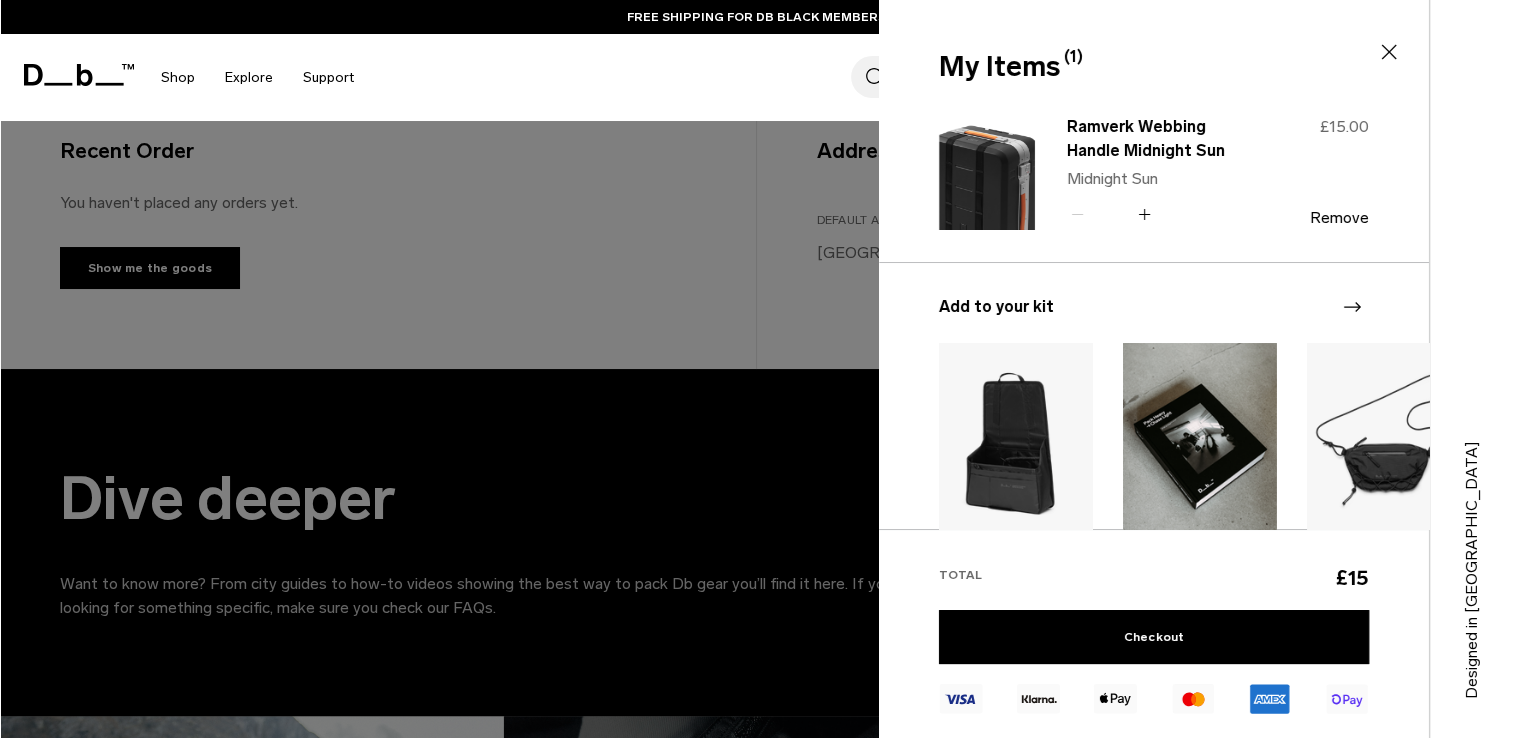 click on "Search for Bags, Luggage...
Search
Close
Trending Products
All Products
Hugger Backpack 30L Black Out
£189
Ramverk Front-access Carry-on Black Out" at bounding box center (933, 77) 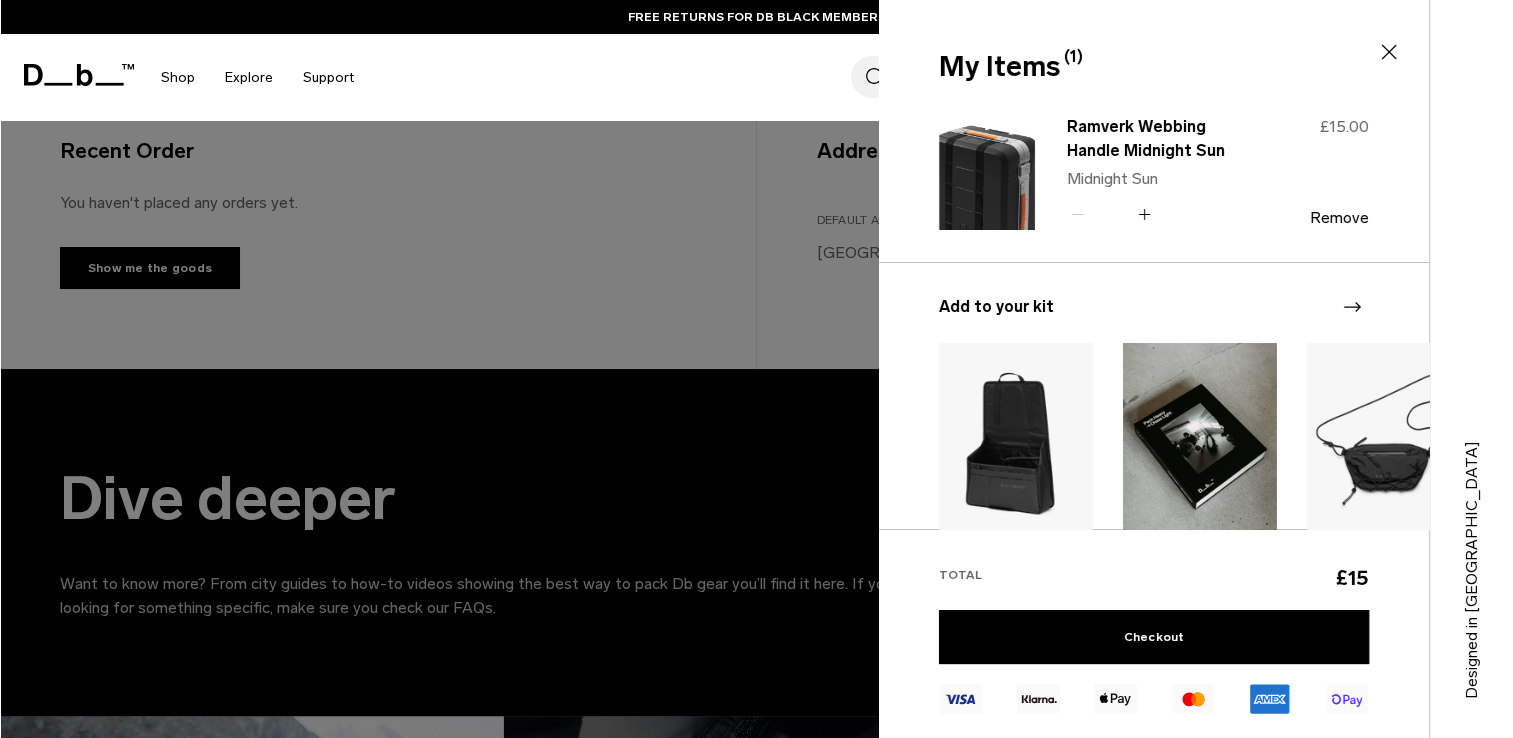 click on "Search for Bags, Luggage...
Search
Close
Trending Products
All Products
Hugger Backpack 30L Black Out
£189
Ramverk Front-access Carry-on Black Out" at bounding box center [933, 77] 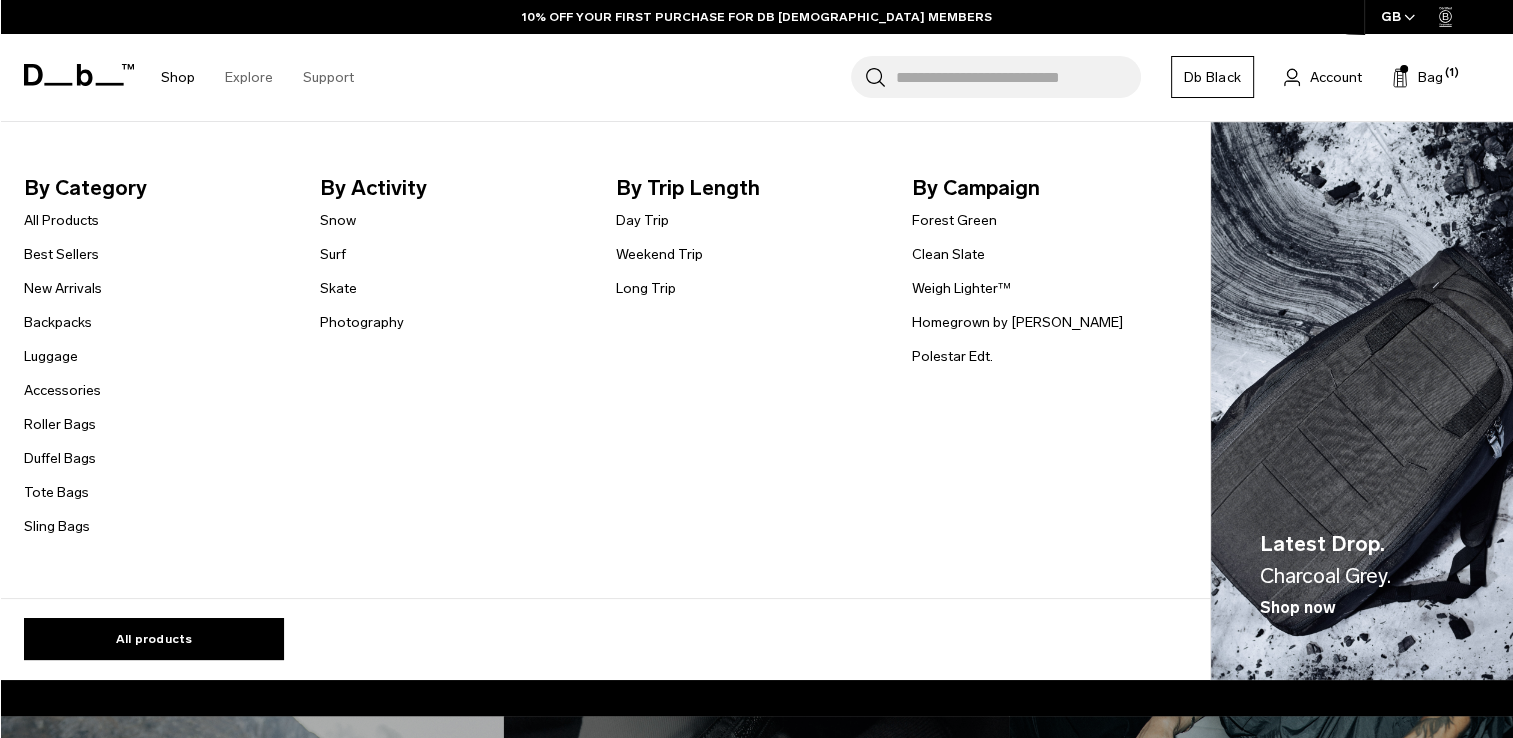 click on "By
Category
All Products
Best Sellers
New Arrivals
Backpacks
Luggage
Accessories
Roller Bags
Duffel Bags
Tote Bags
Sling Bags" at bounding box center (156, 355) 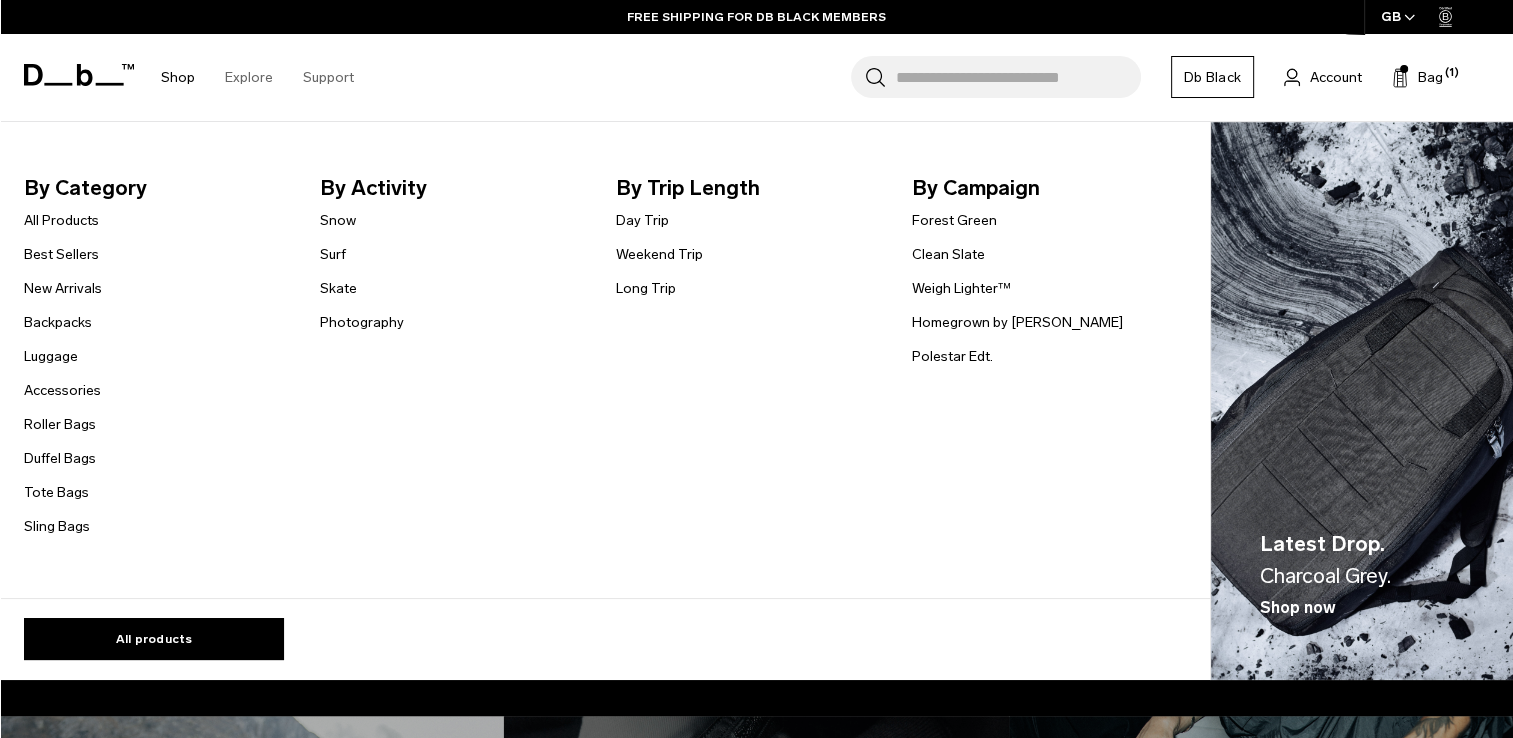 click on "By
Category
All Products
Best Sellers
New Arrivals
Backpacks
Luggage
Accessories
Roller Bags
Duffel Bags
Tote Bags
Sling Bags" at bounding box center [156, 355] 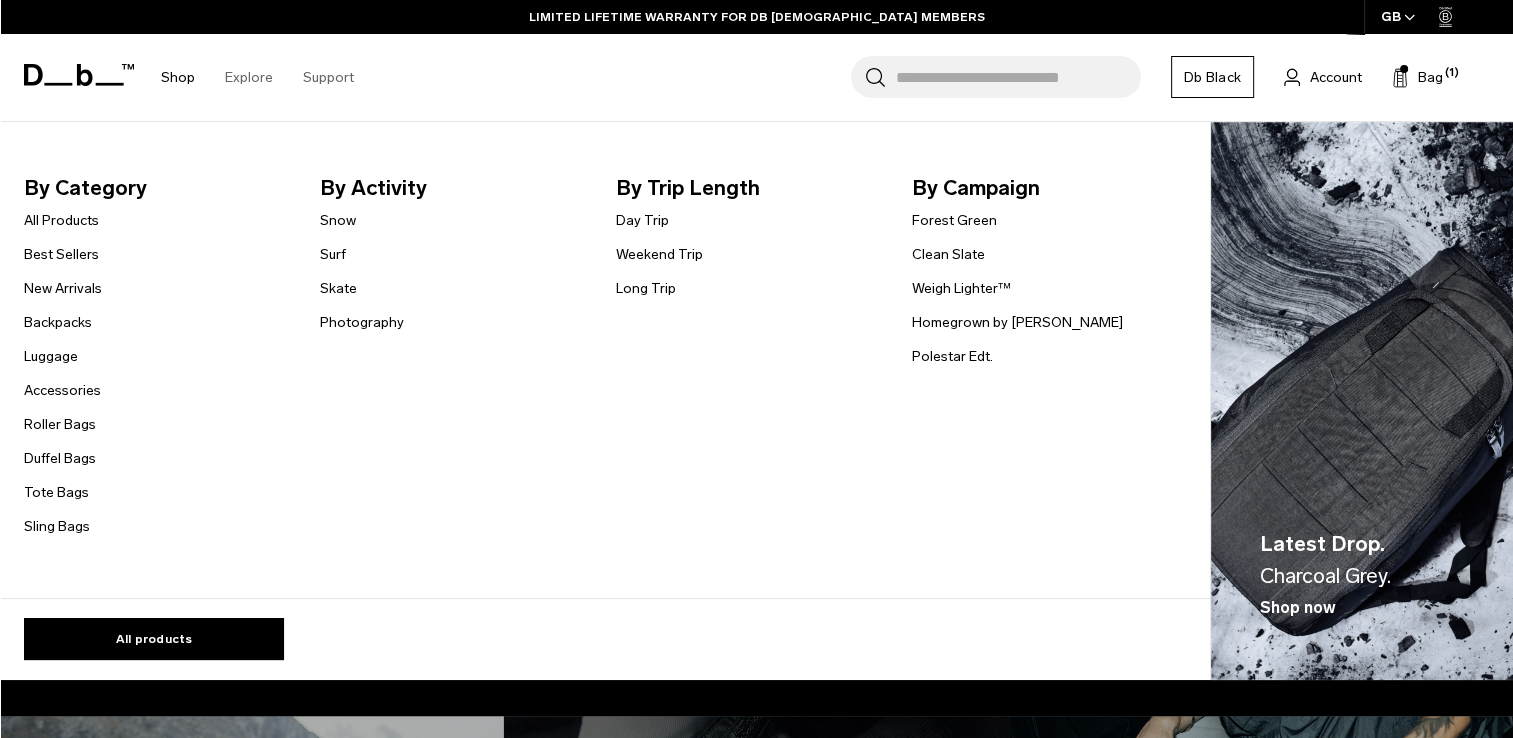 drag, startPoint x: 116, startPoint y: 365, endPoint x: 92, endPoint y: 383, distance: 30 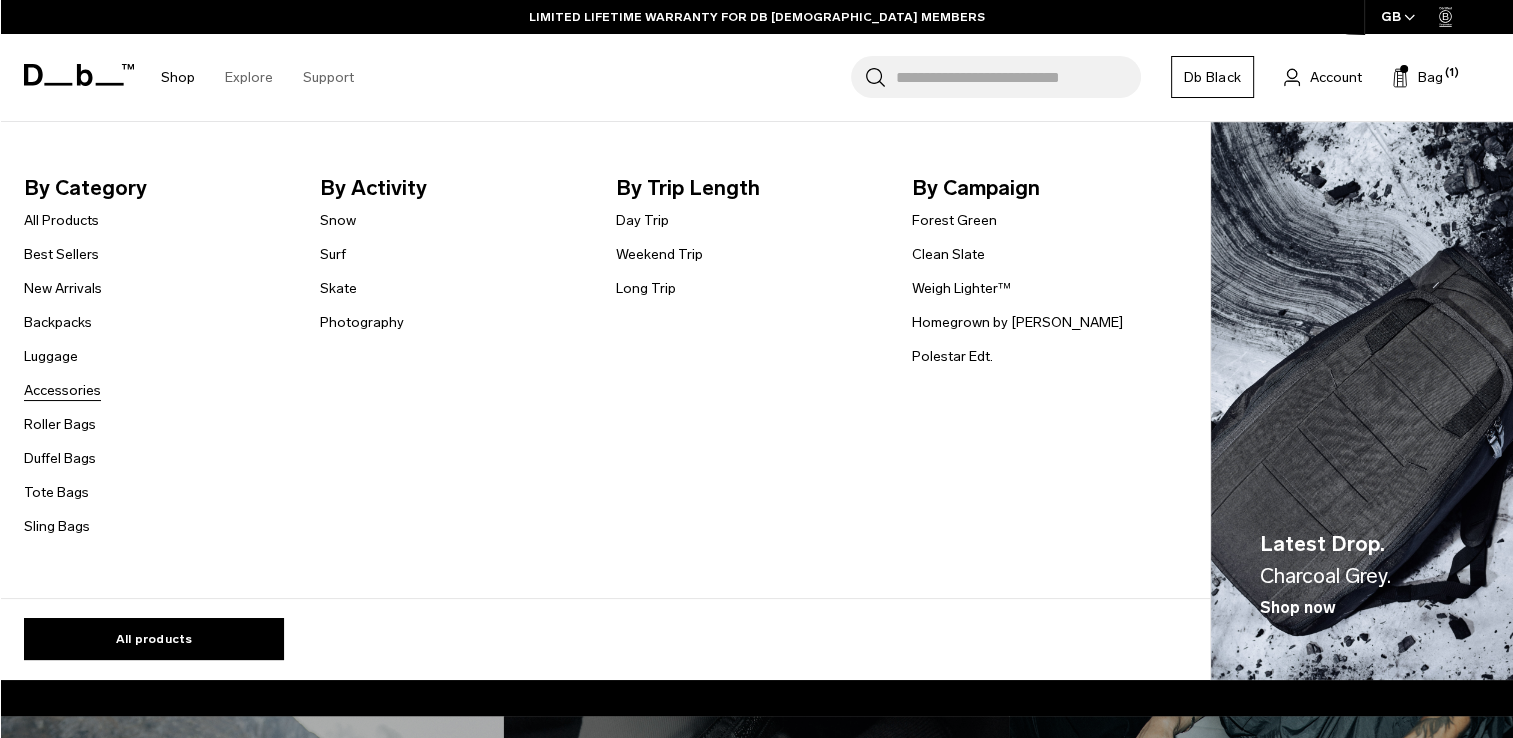 click on "By
Category
All Products
Best Sellers
New Arrivals
Backpacks
Luggage
Accessories
Roller Bags
Duffel Bags
Tote Bags
Sling Bags" at bounding box center (156, 355) 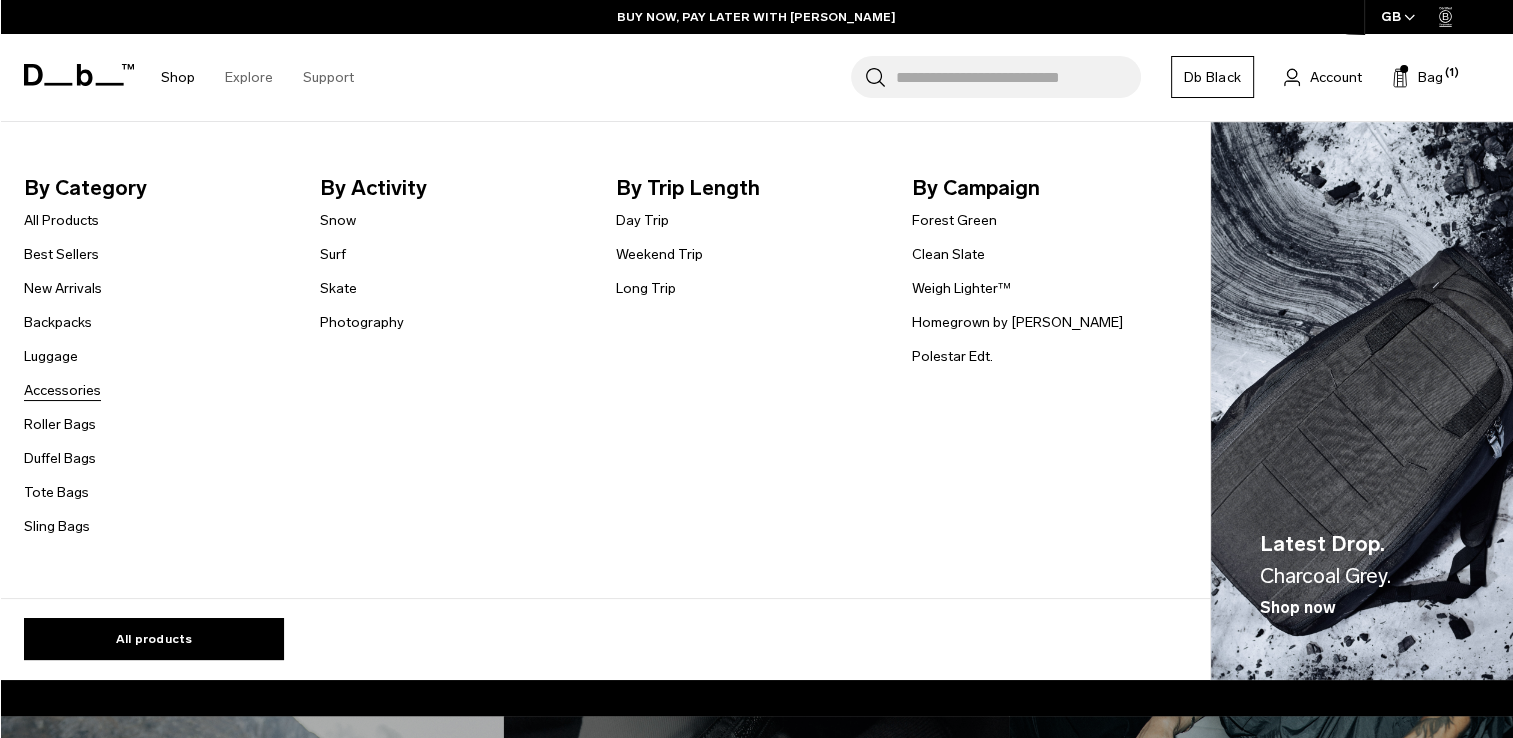 click on "Accessories" at bounding box center (62, 390) 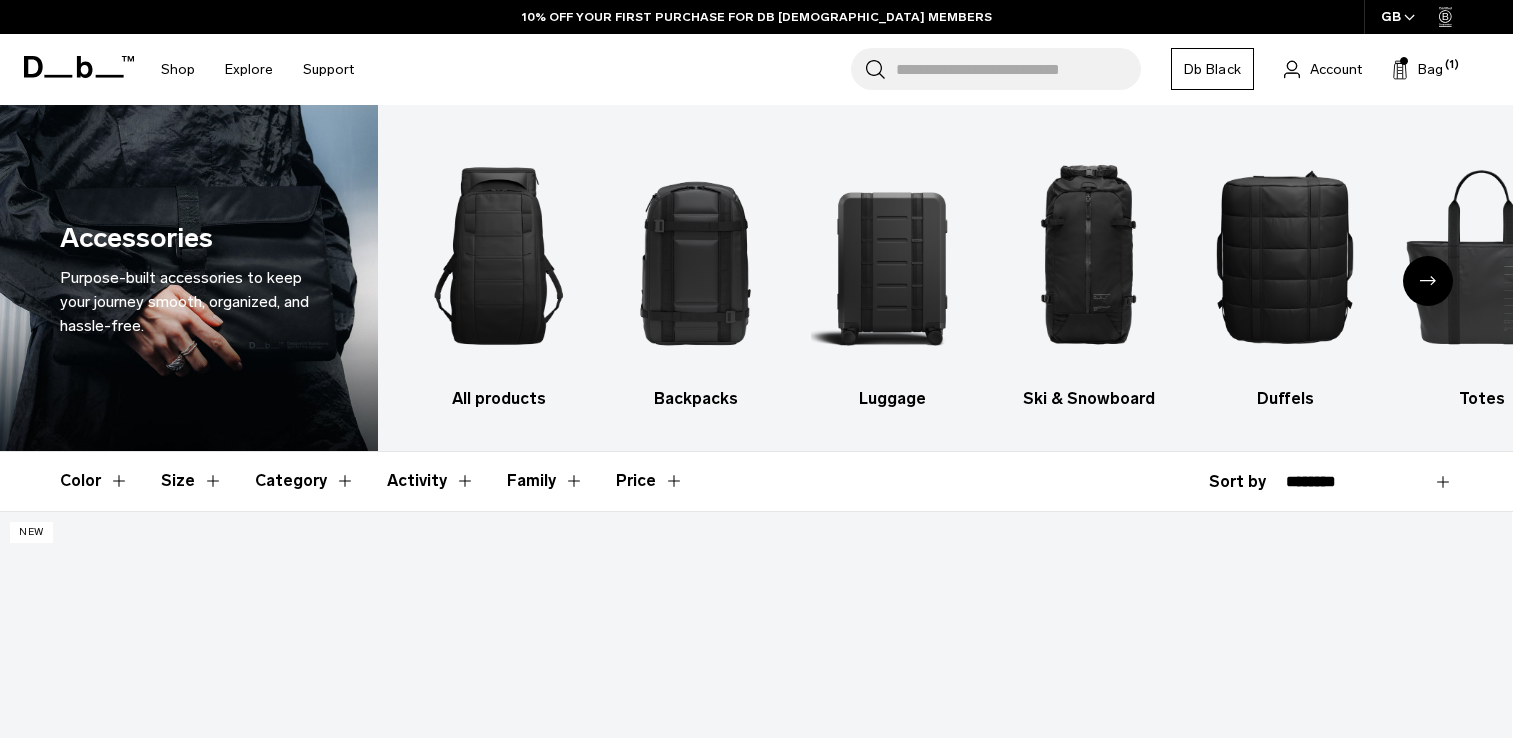 scroll, scrollTop: 0, scrollLeft: 0, axis: both 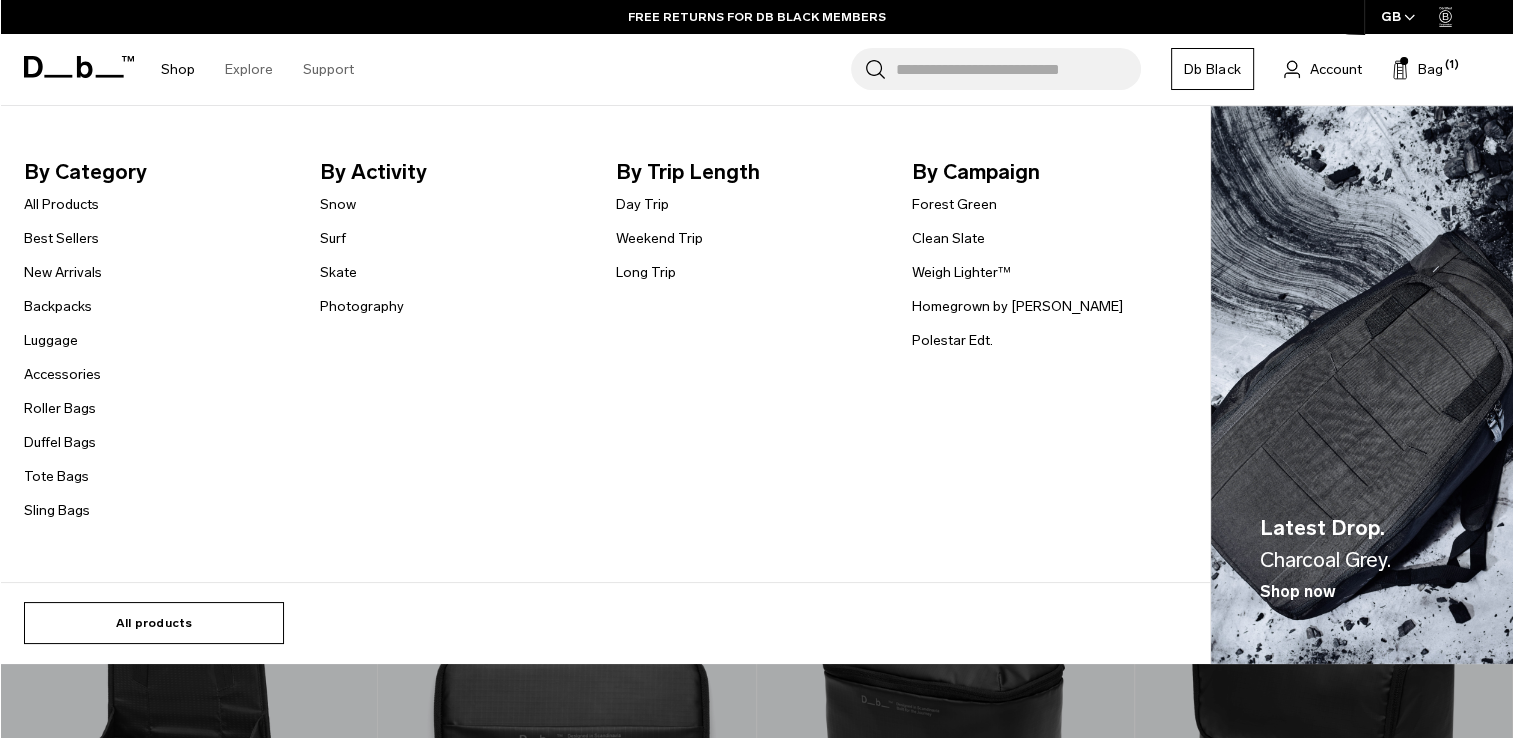 click on "All products" at bounding box center (154, 623) 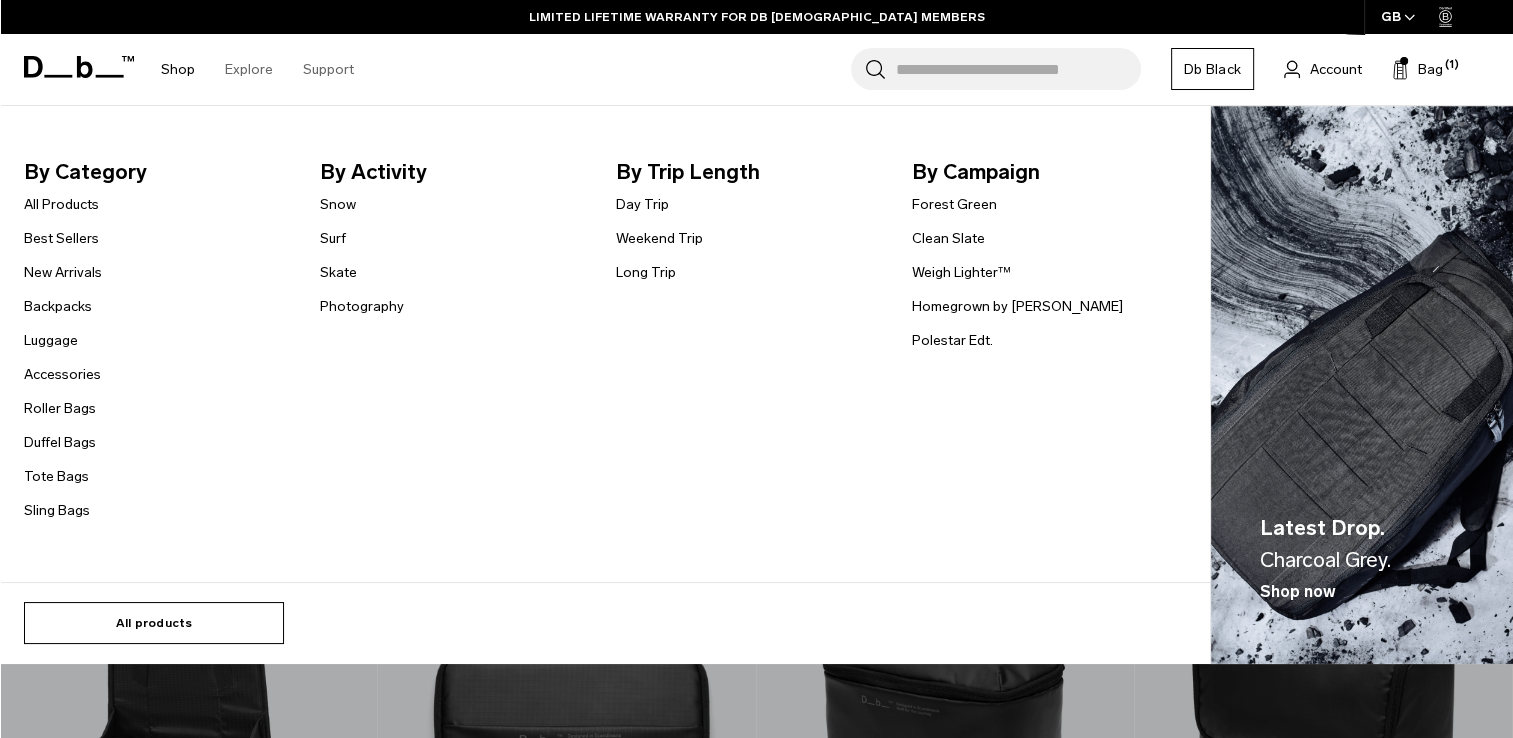 click on "All products" at bounding box center [154, 623] 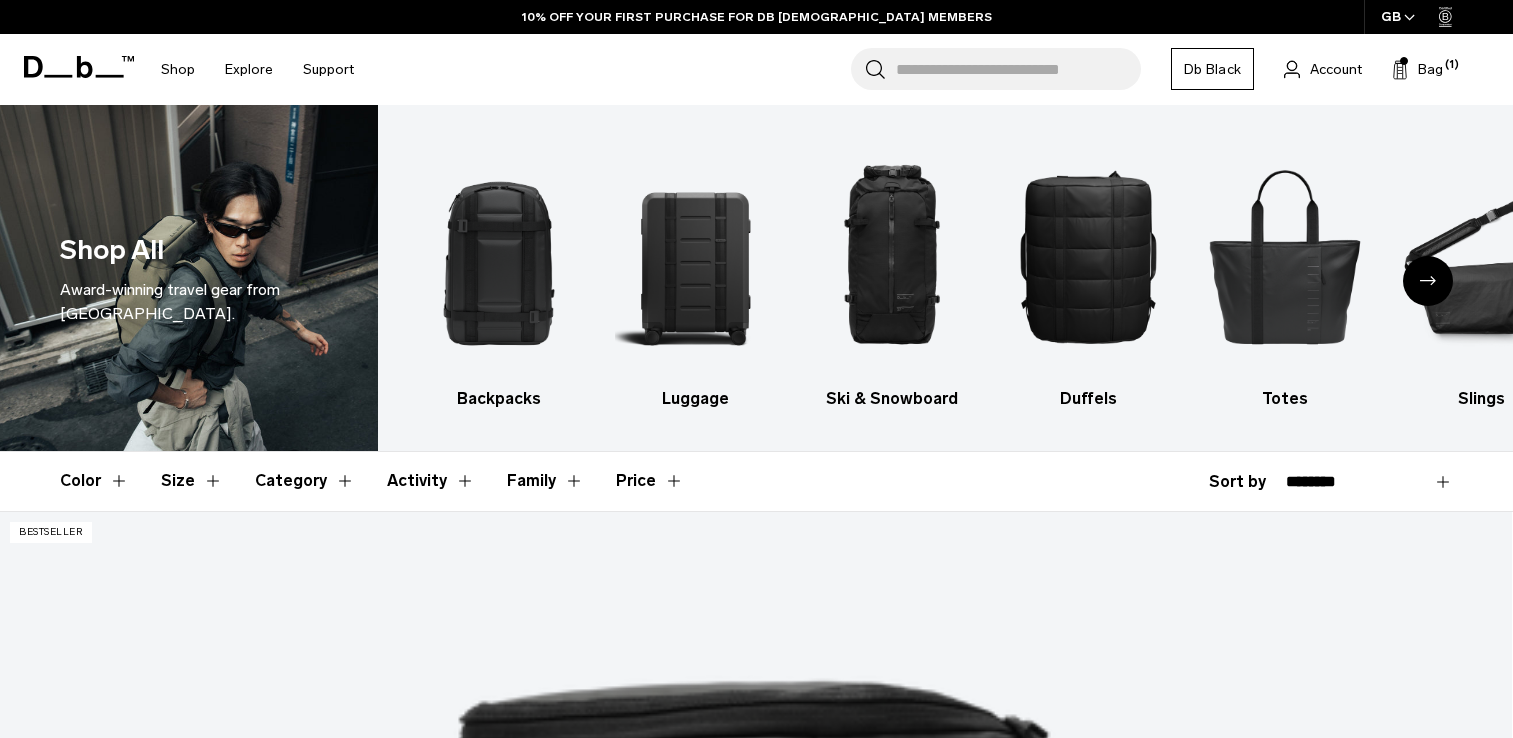 scroll, scrollTop: 0, scrollLeft: 0, axis: both 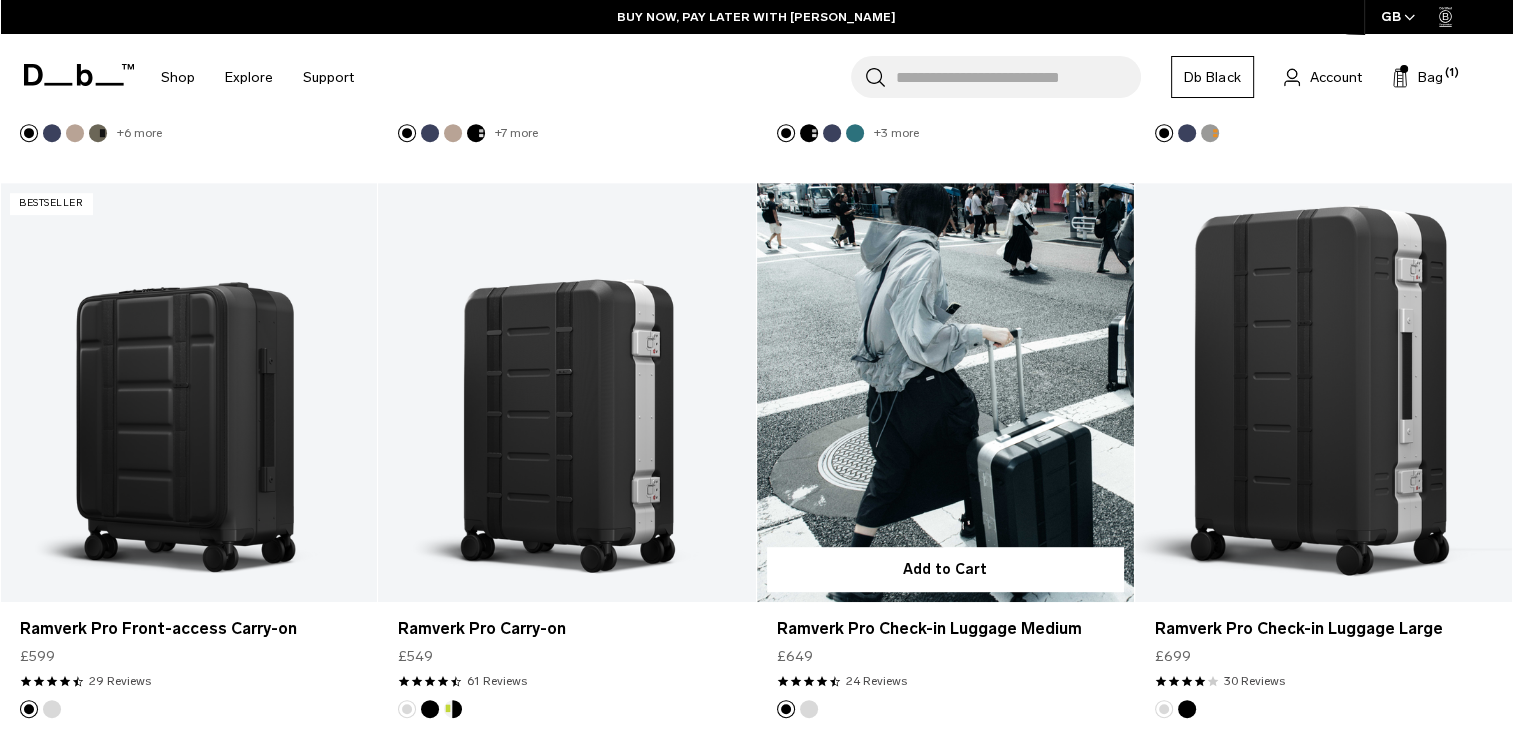 click 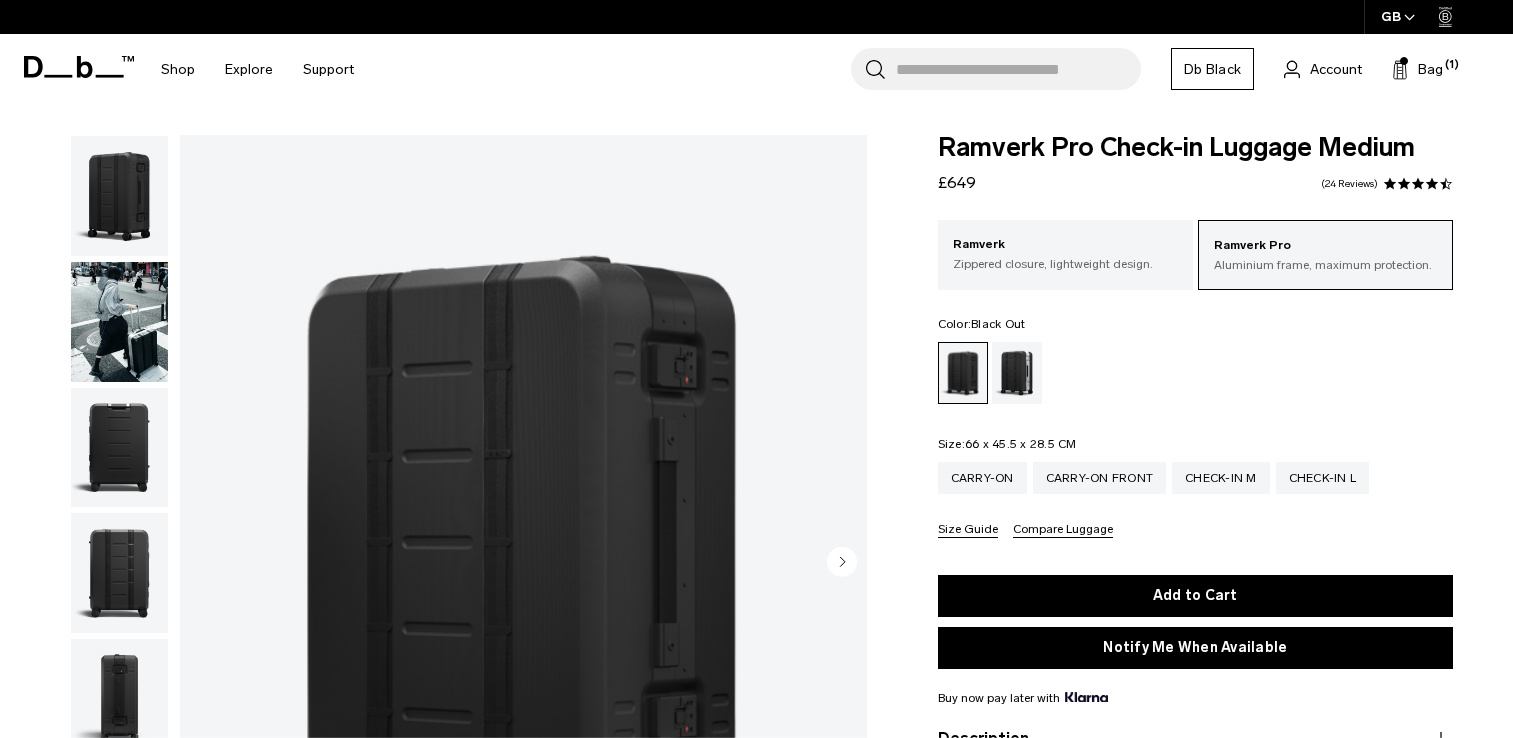 scroll, scrollTop: 0, scrollLeft: 0, axis: both 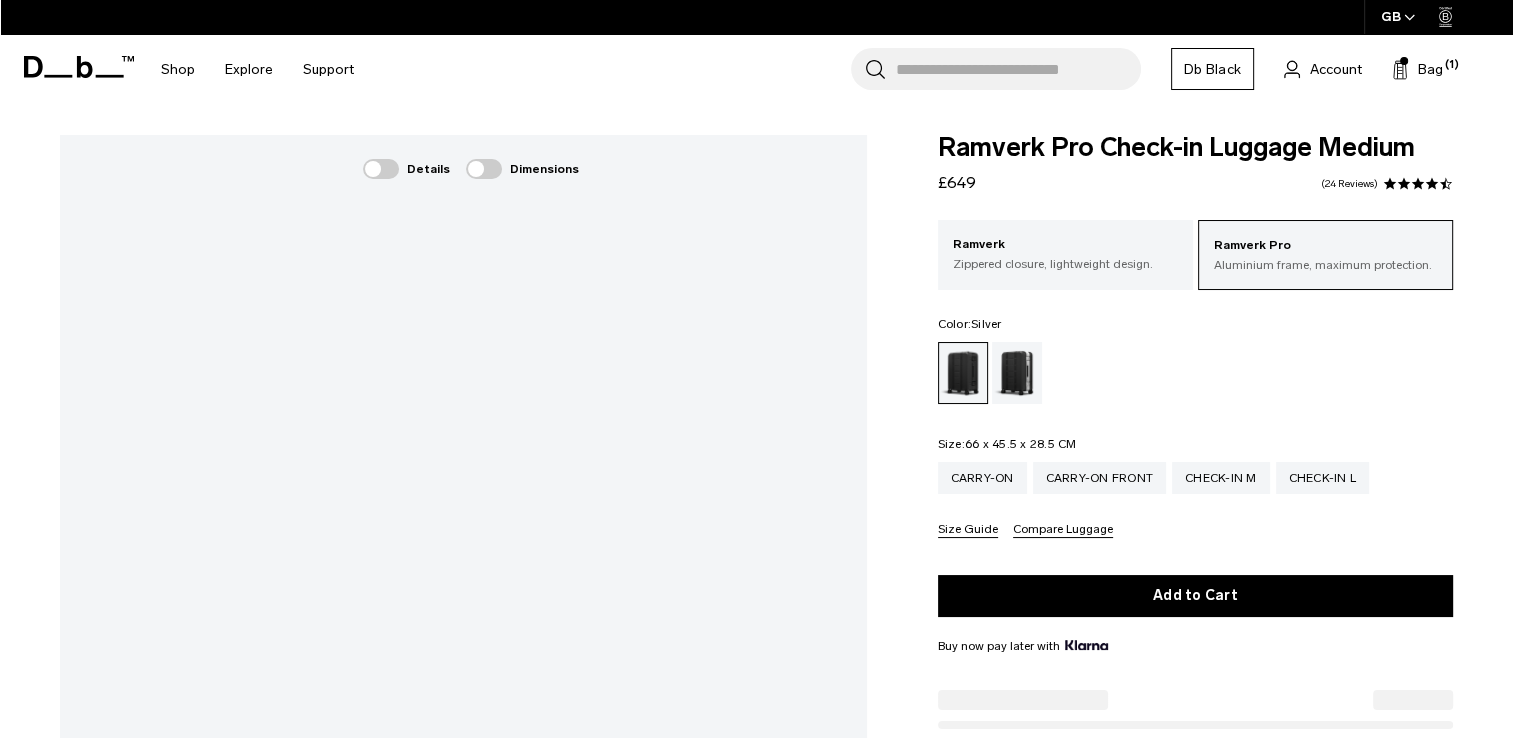click at bounding box center [1017, 373] 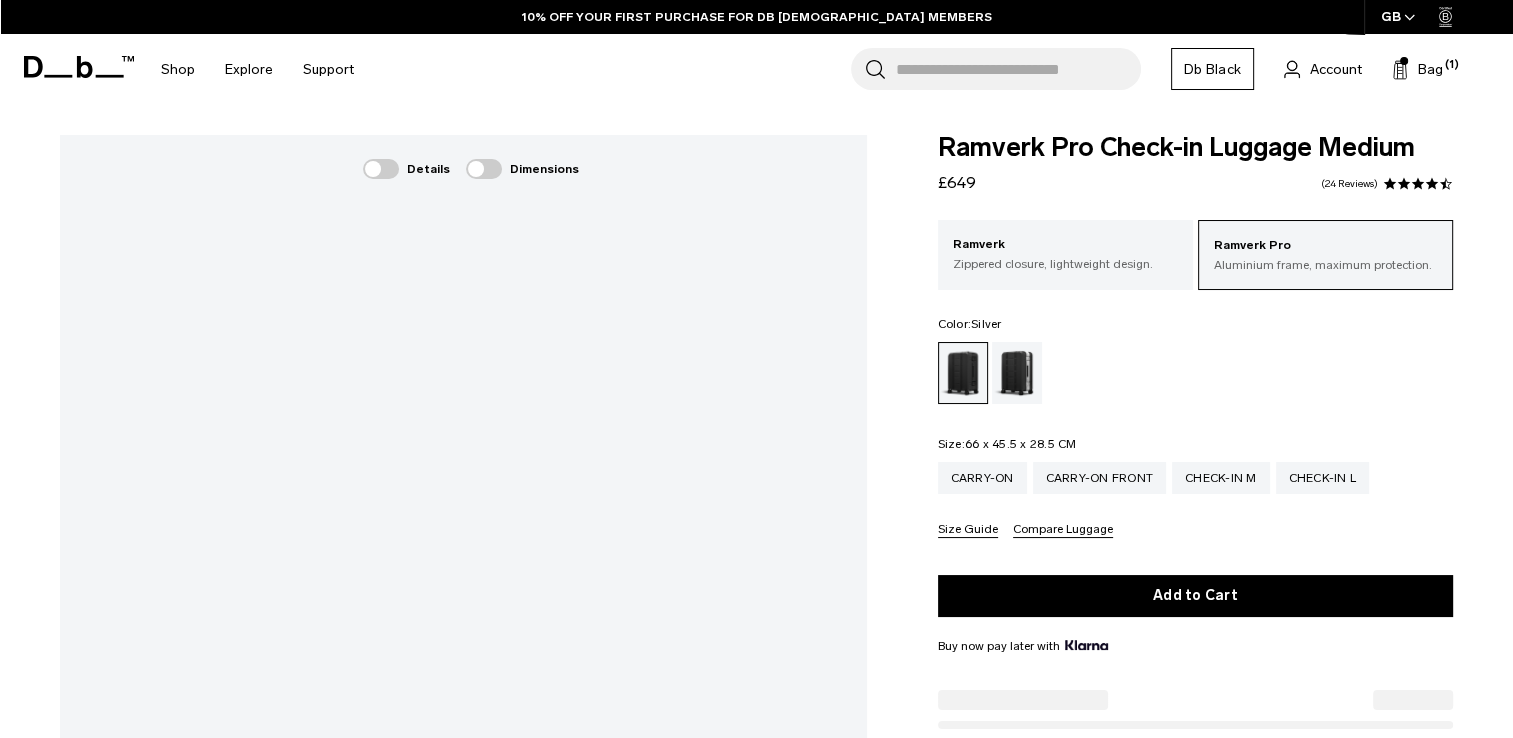 scroll, scrollTop: 0, scrollLeft: 0, axis: both 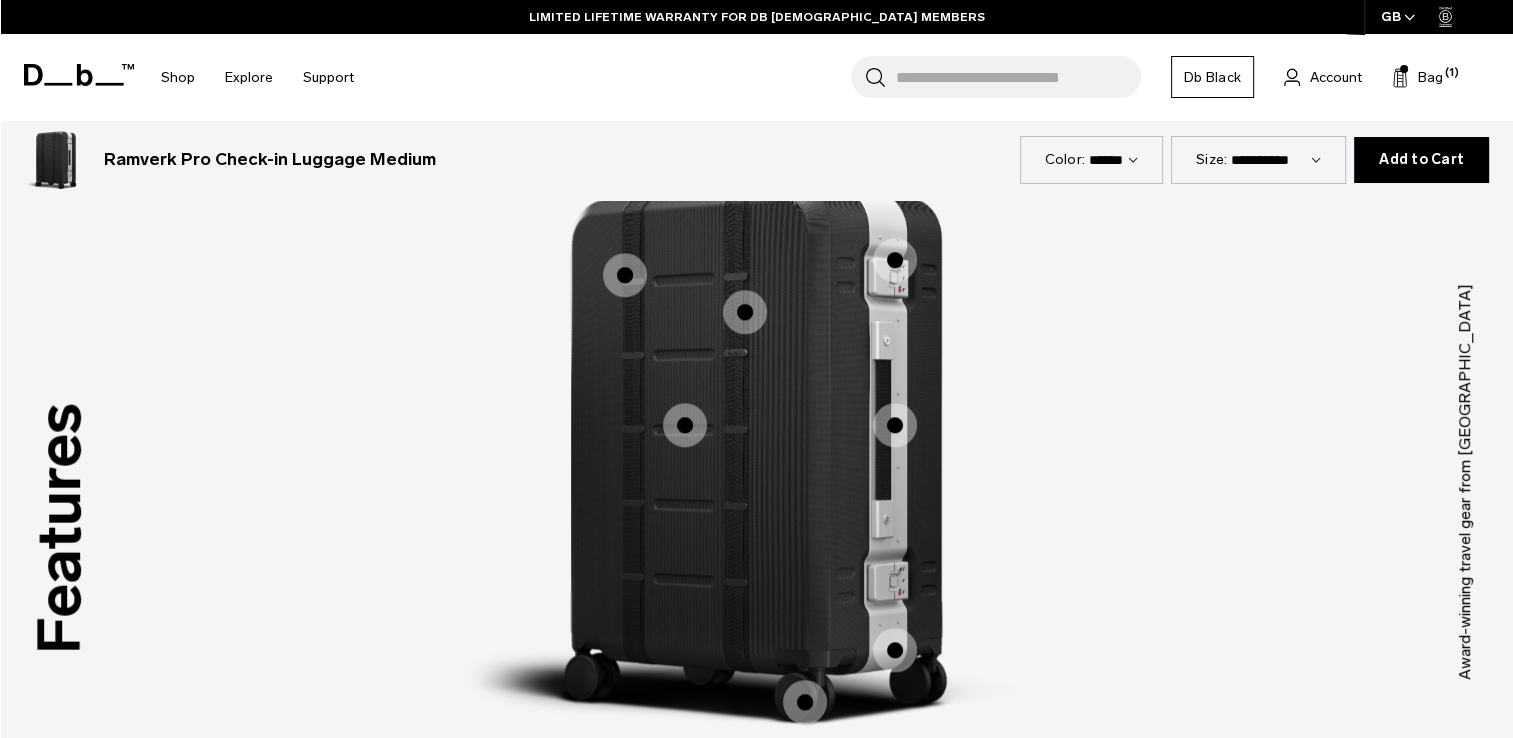 click at bounding box center [895, 260] 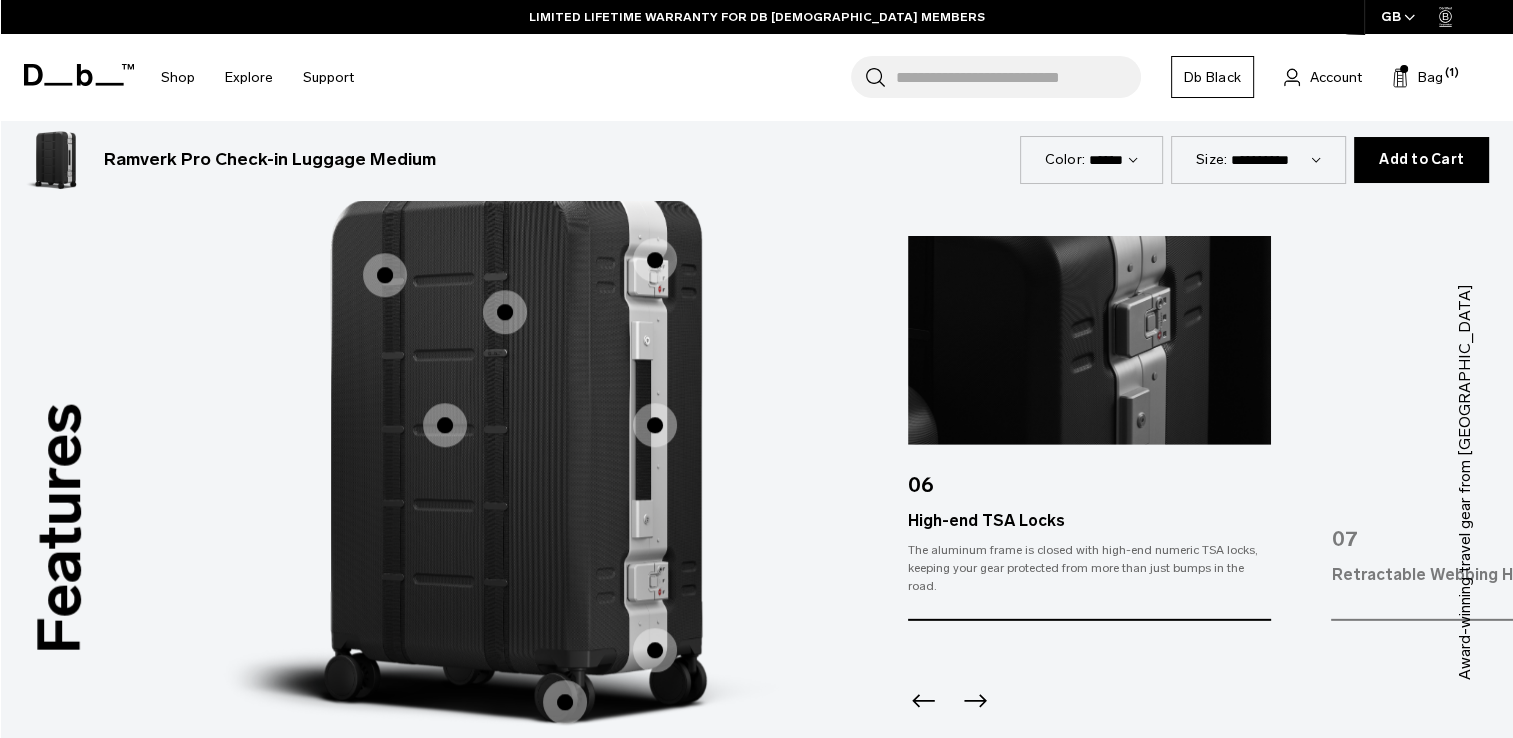 click at bounding box center [1133, 452] 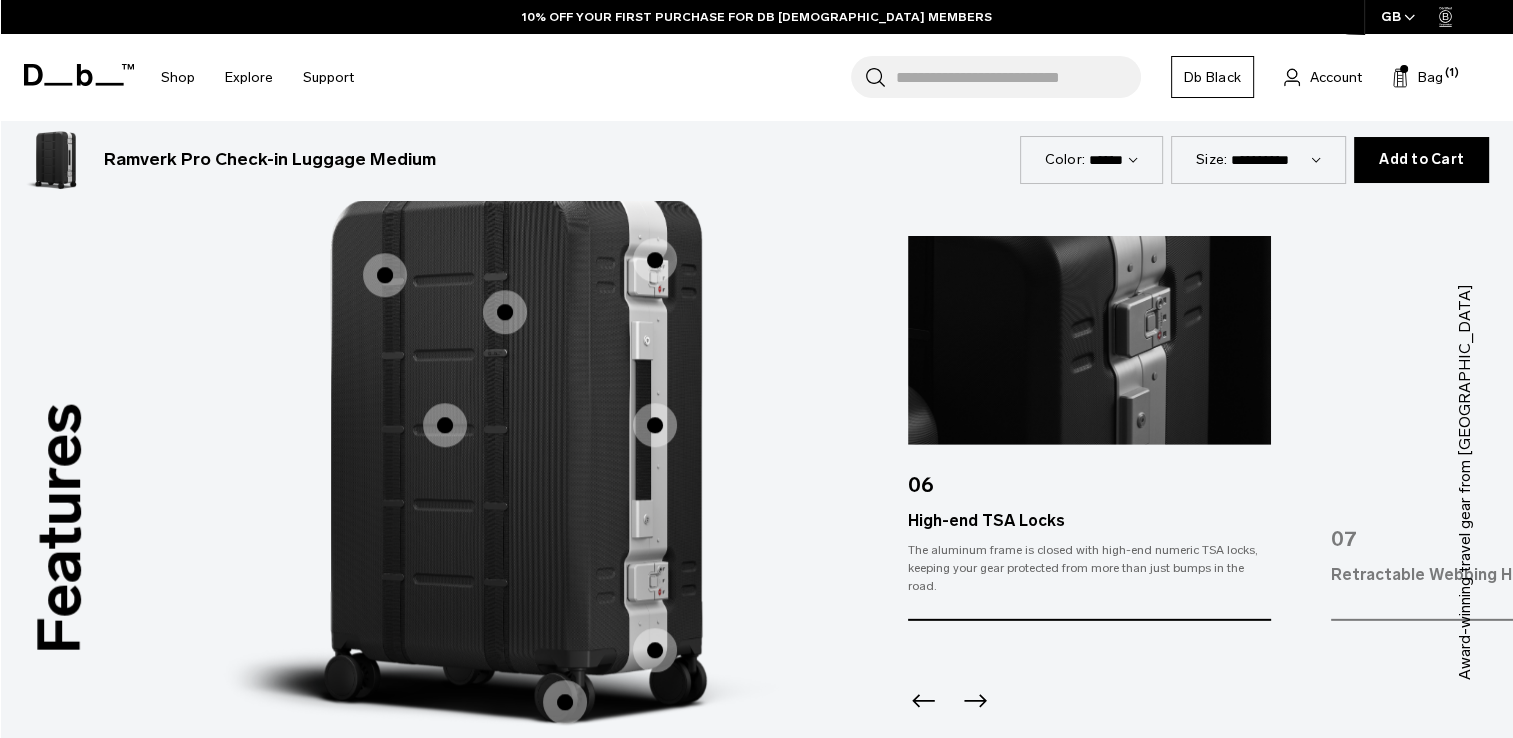 click at bounding box center (655, 425) 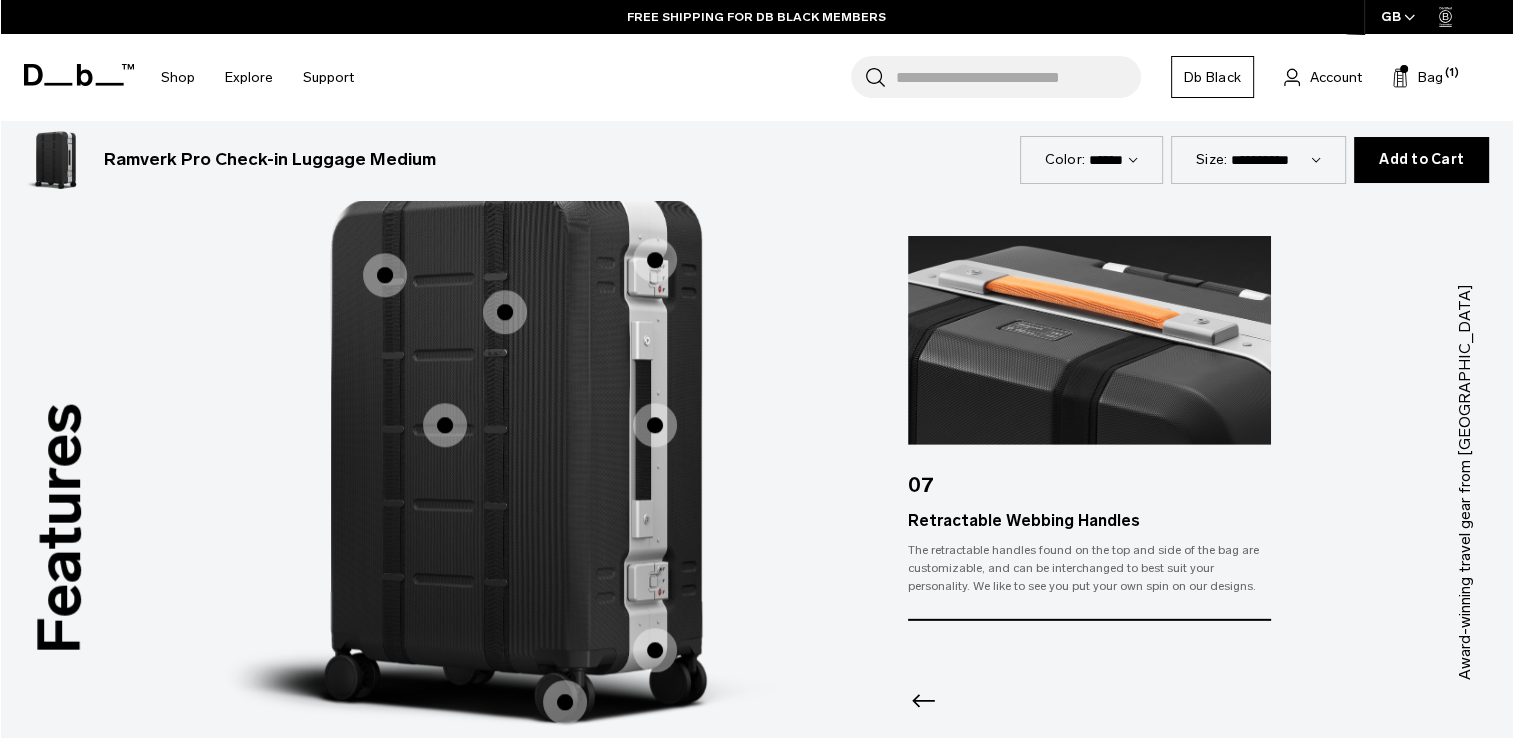 click at bounding box center [445, 425] 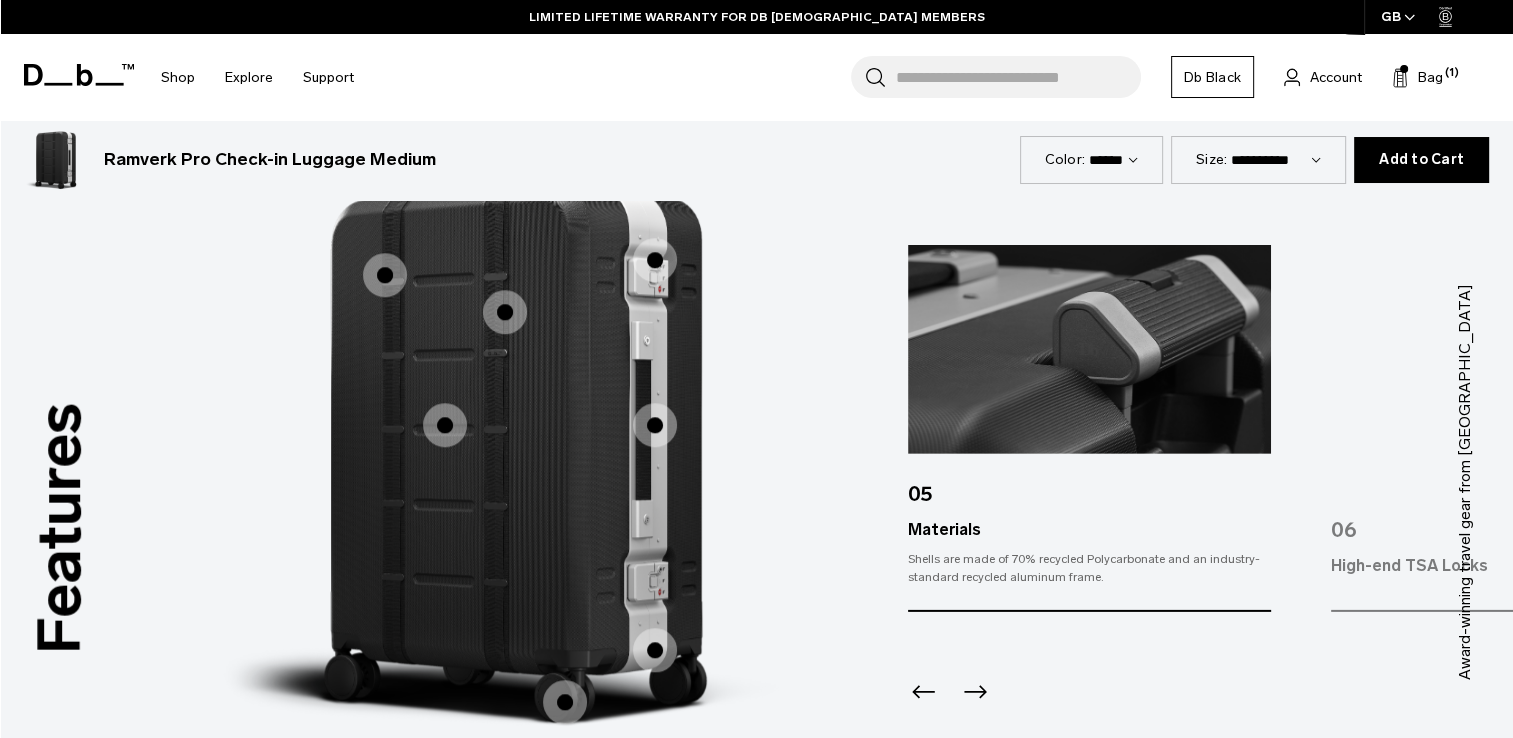 click at bounding box center [505, 312] 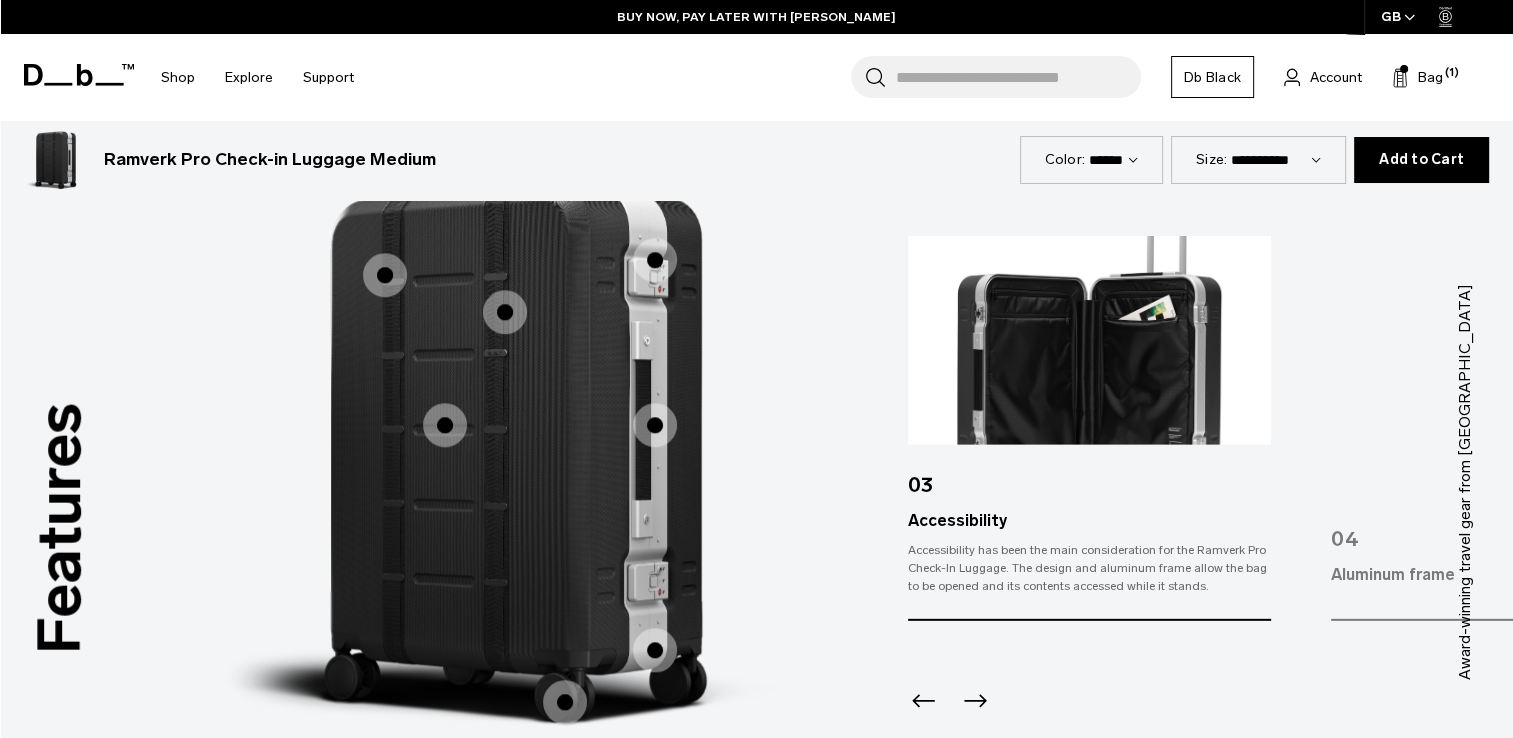 click at bounding box center (385, 275) 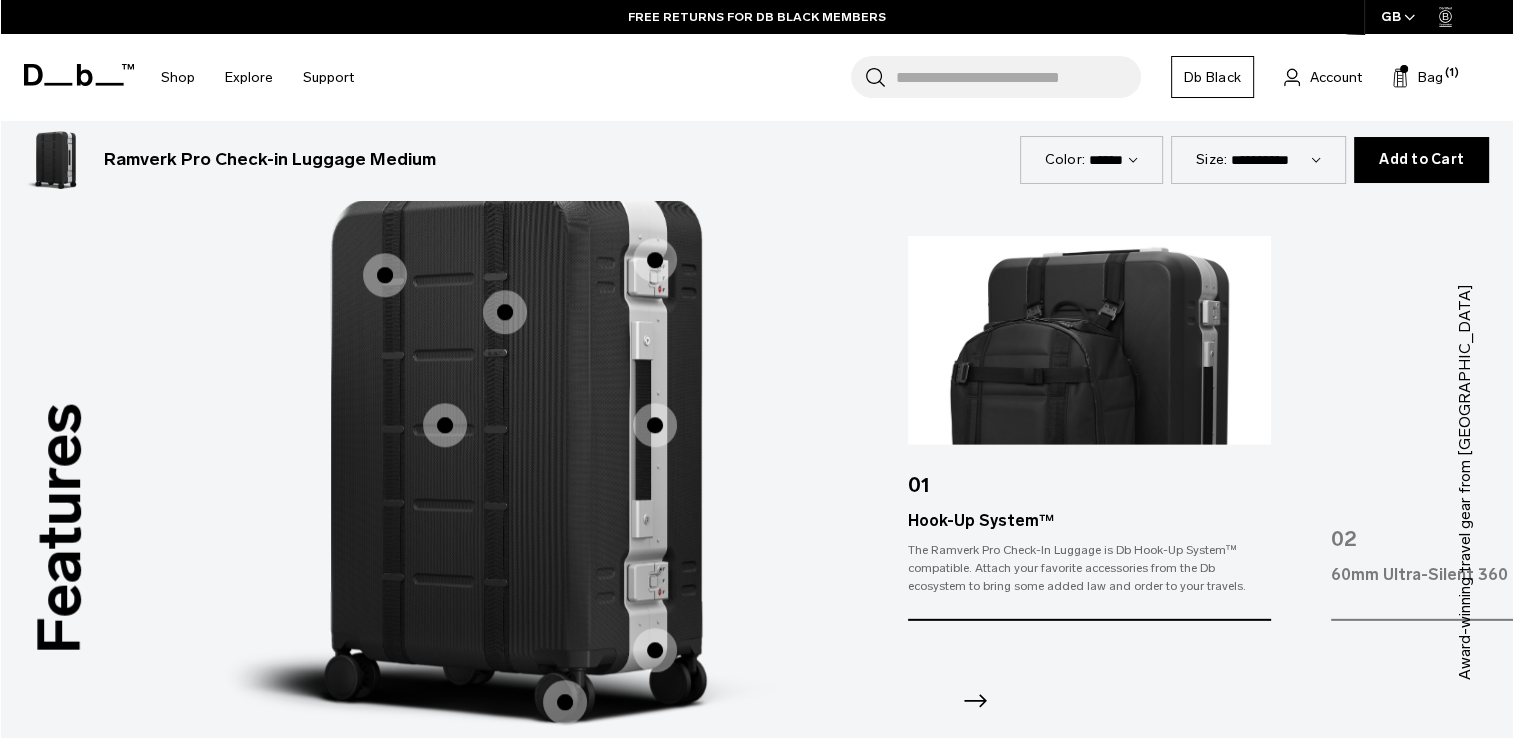 click at bounding box center [445, 425] 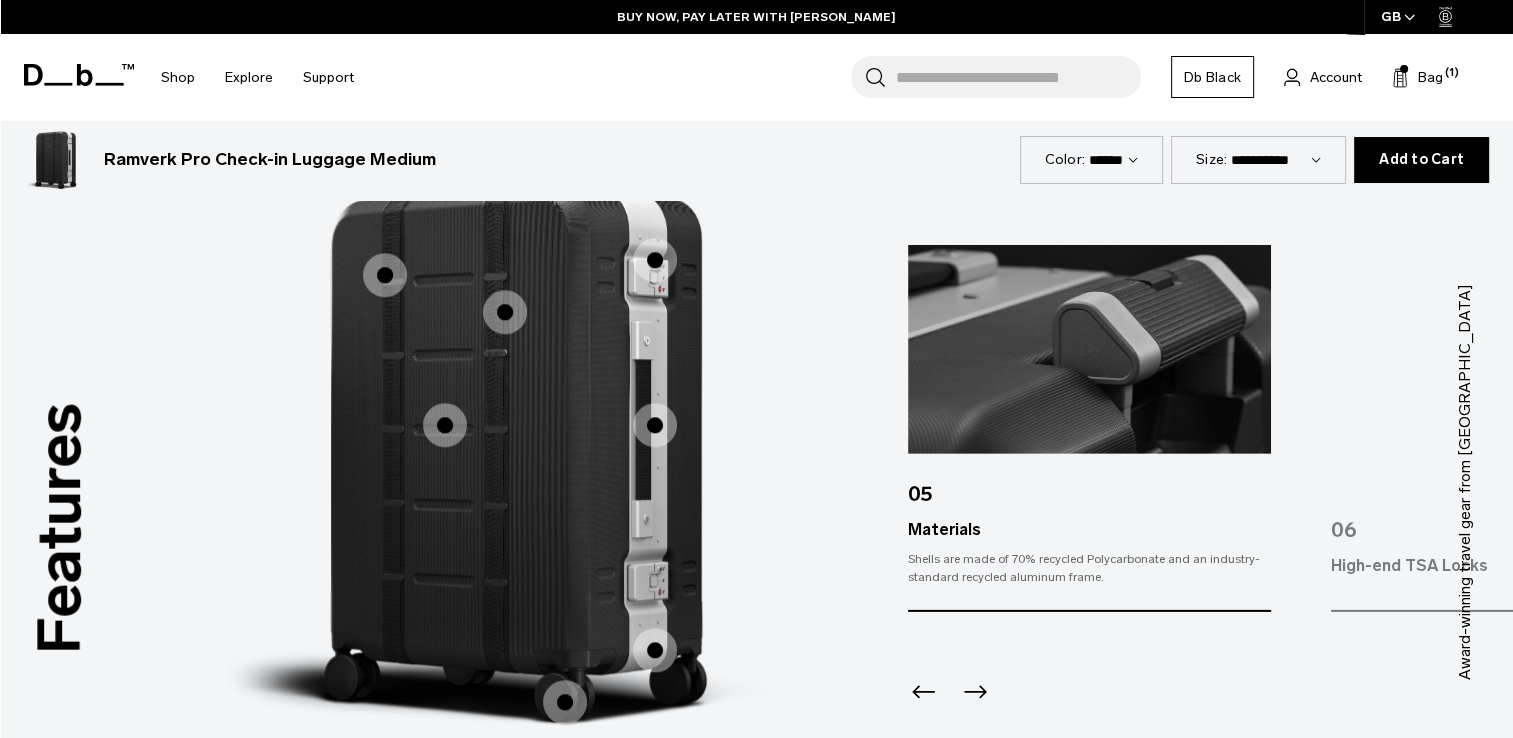 click at bounding box center (655, 650) 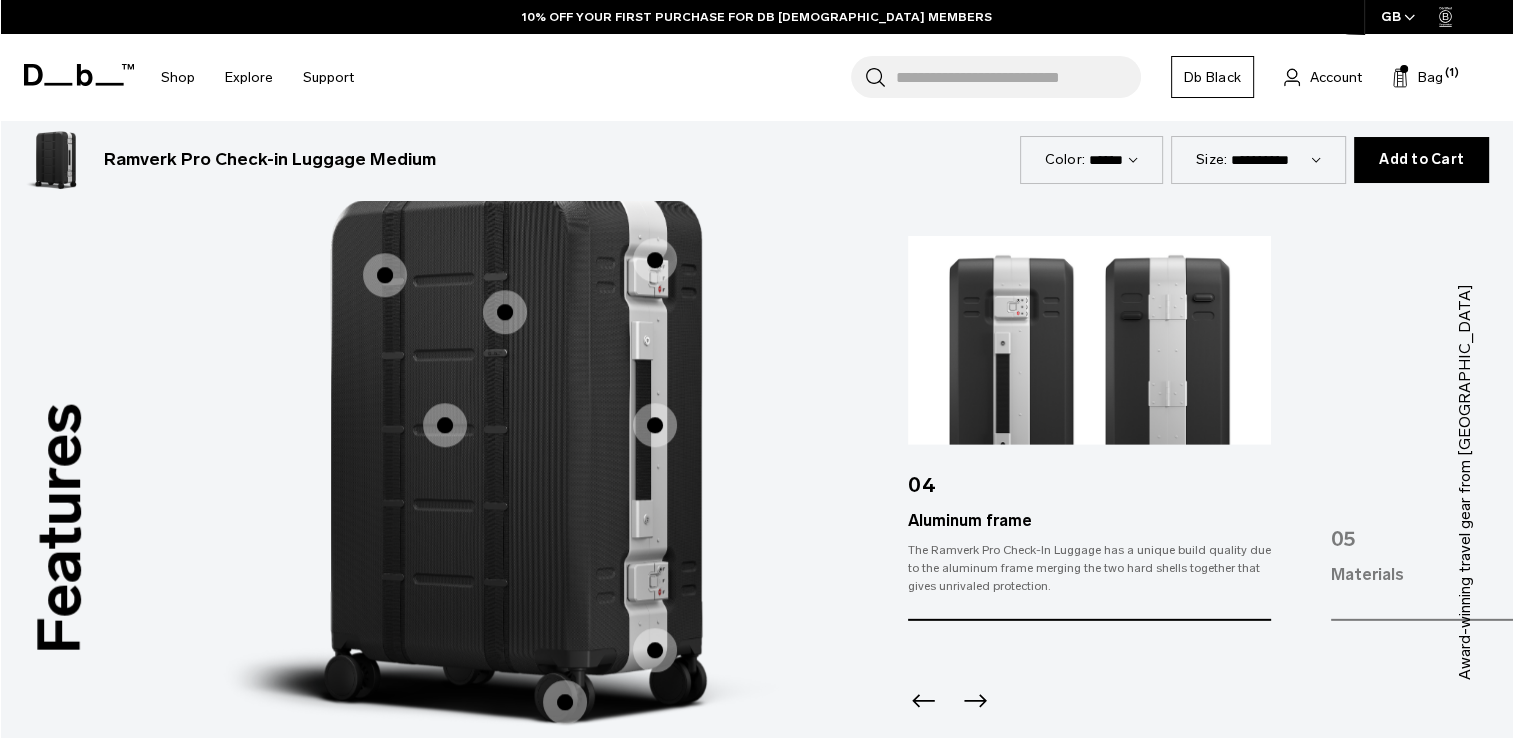 click at bounding box center [565, 702] 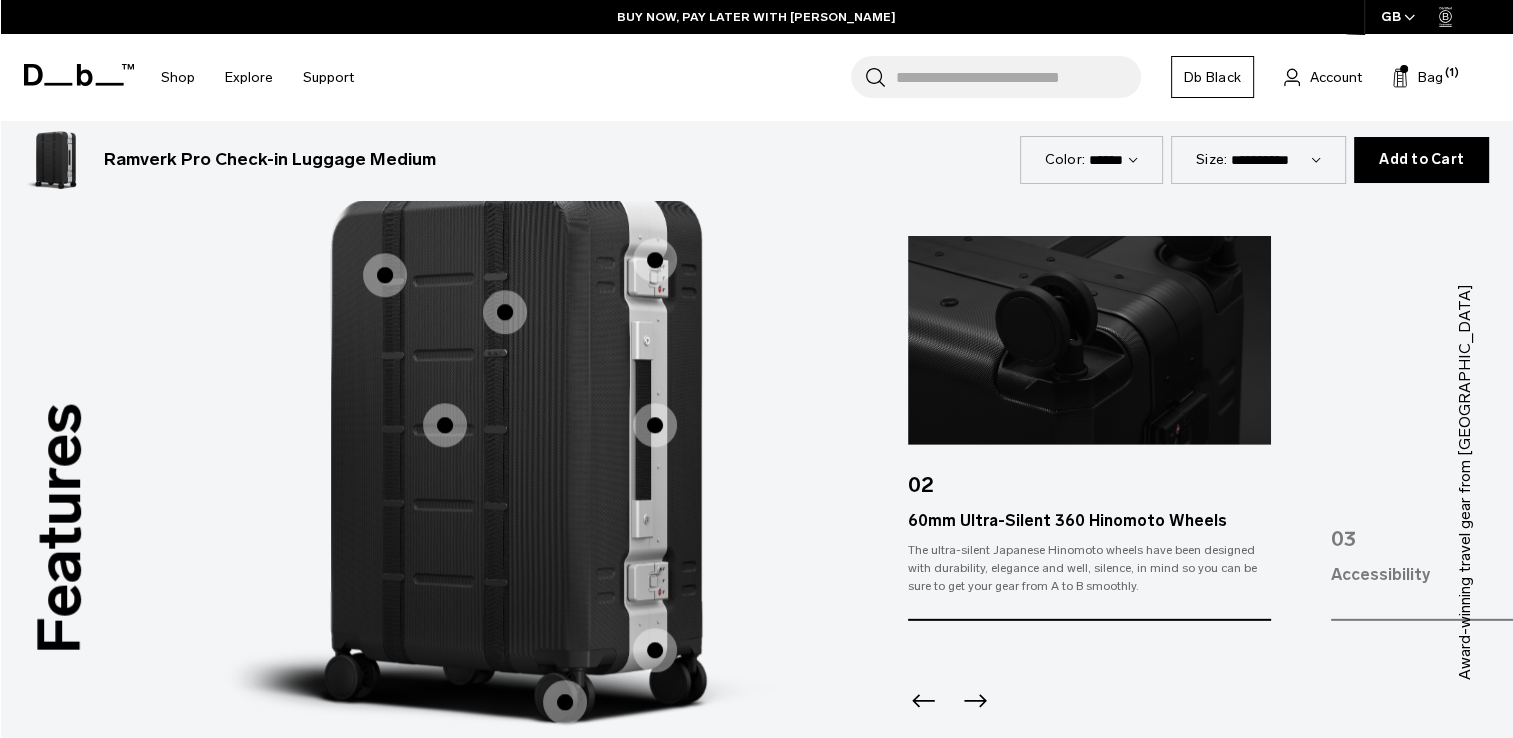 click at bounding box center [655, 650] 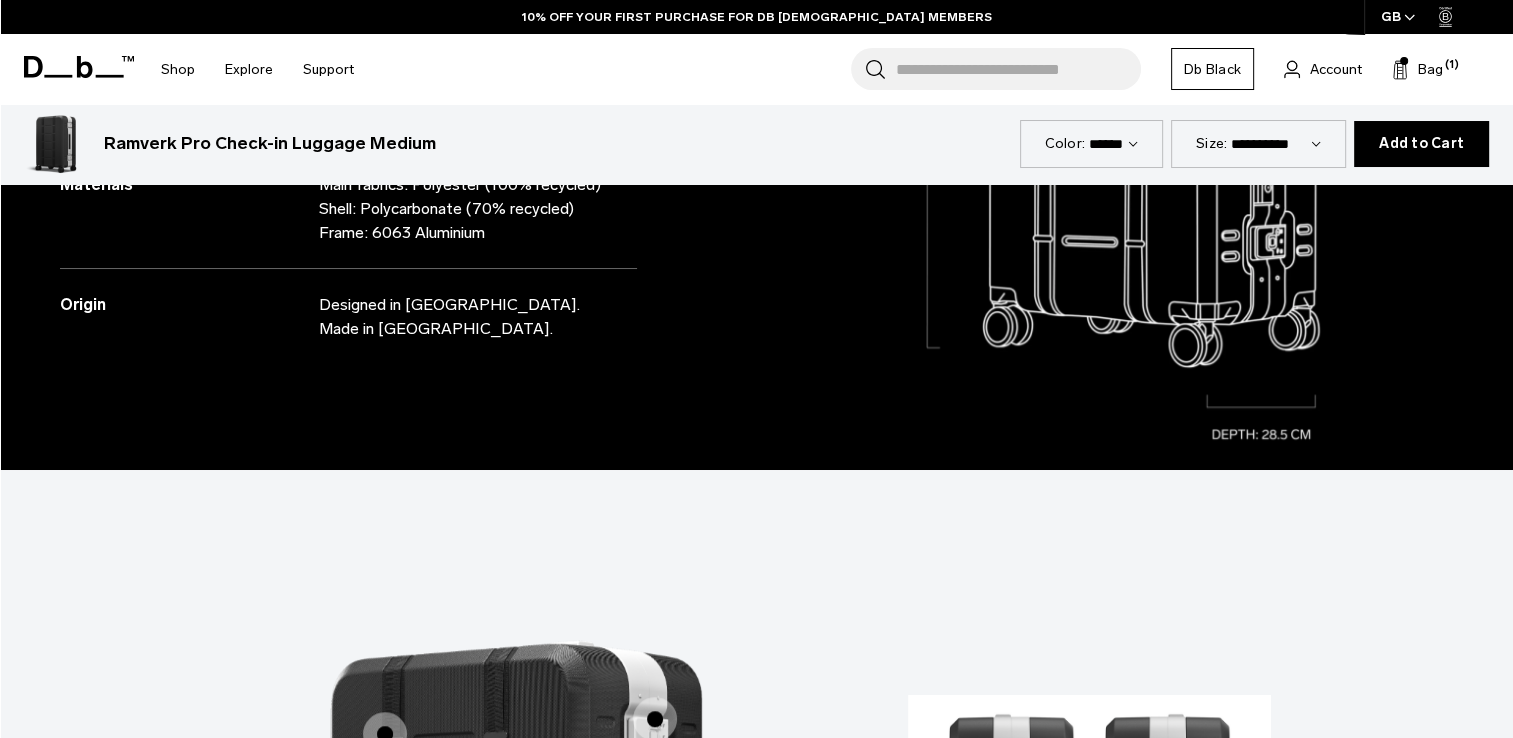 scroll, scrollTop: 1437, scrollLeft: 0, axis: vertical 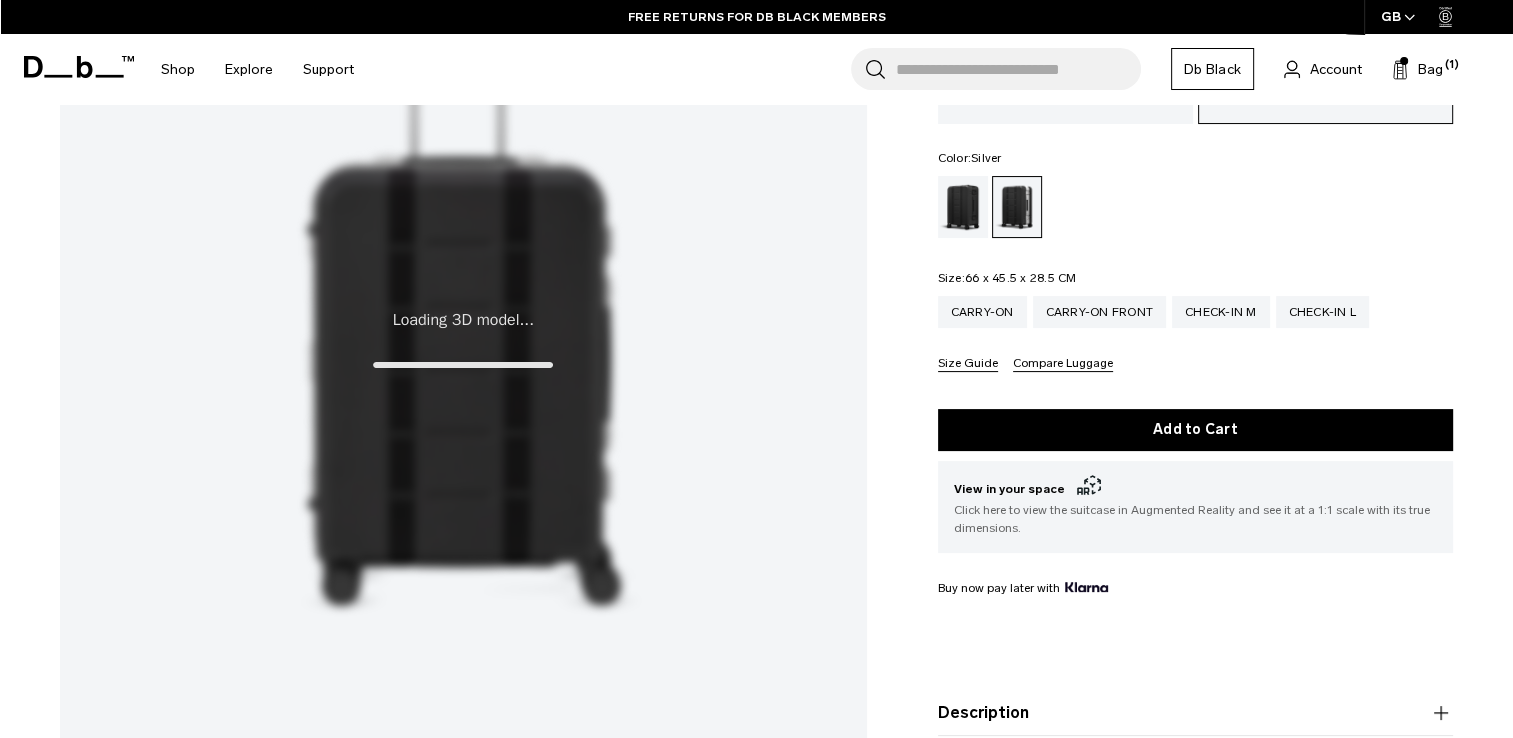 click 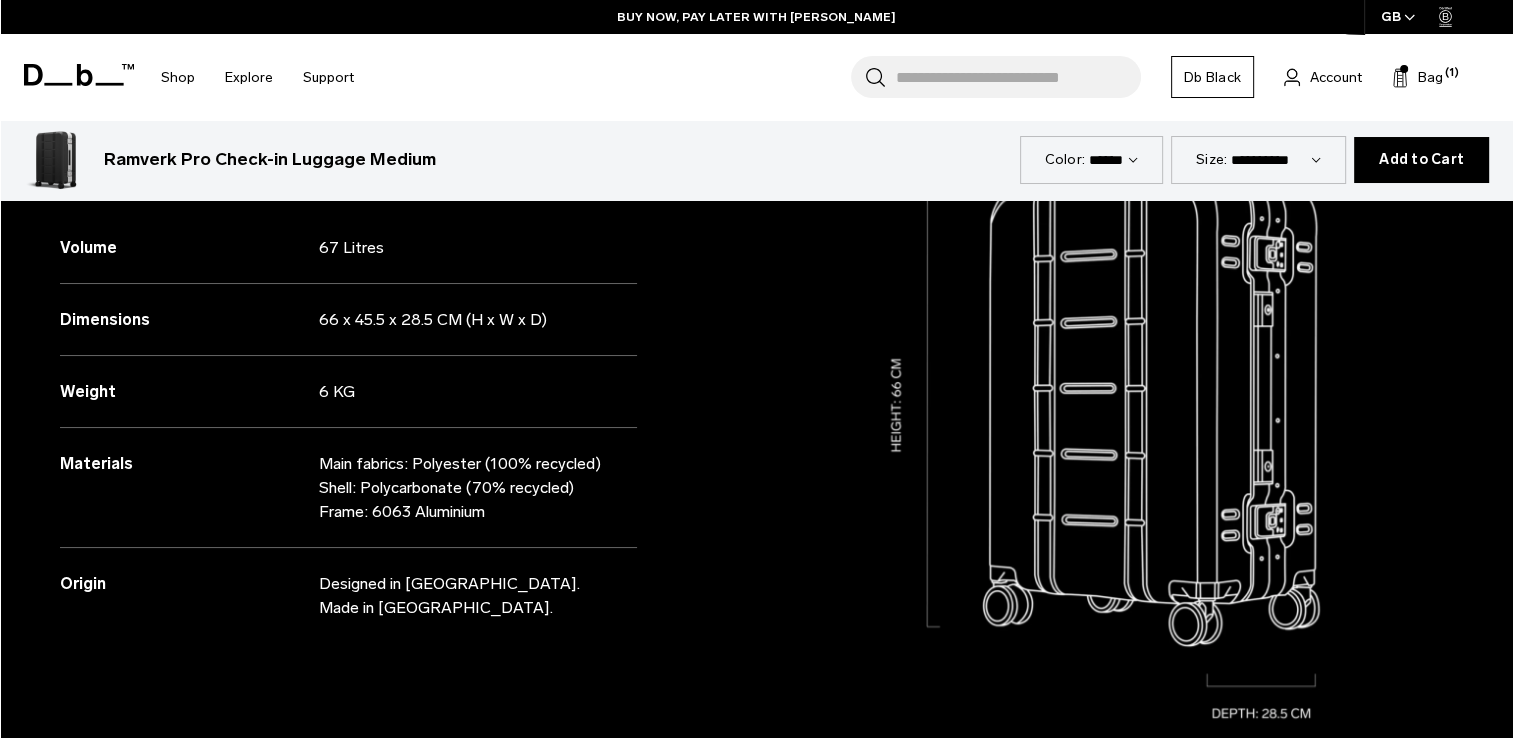 scroll, scrollTop: 1258, scrollLeft: 0, axis: vertical 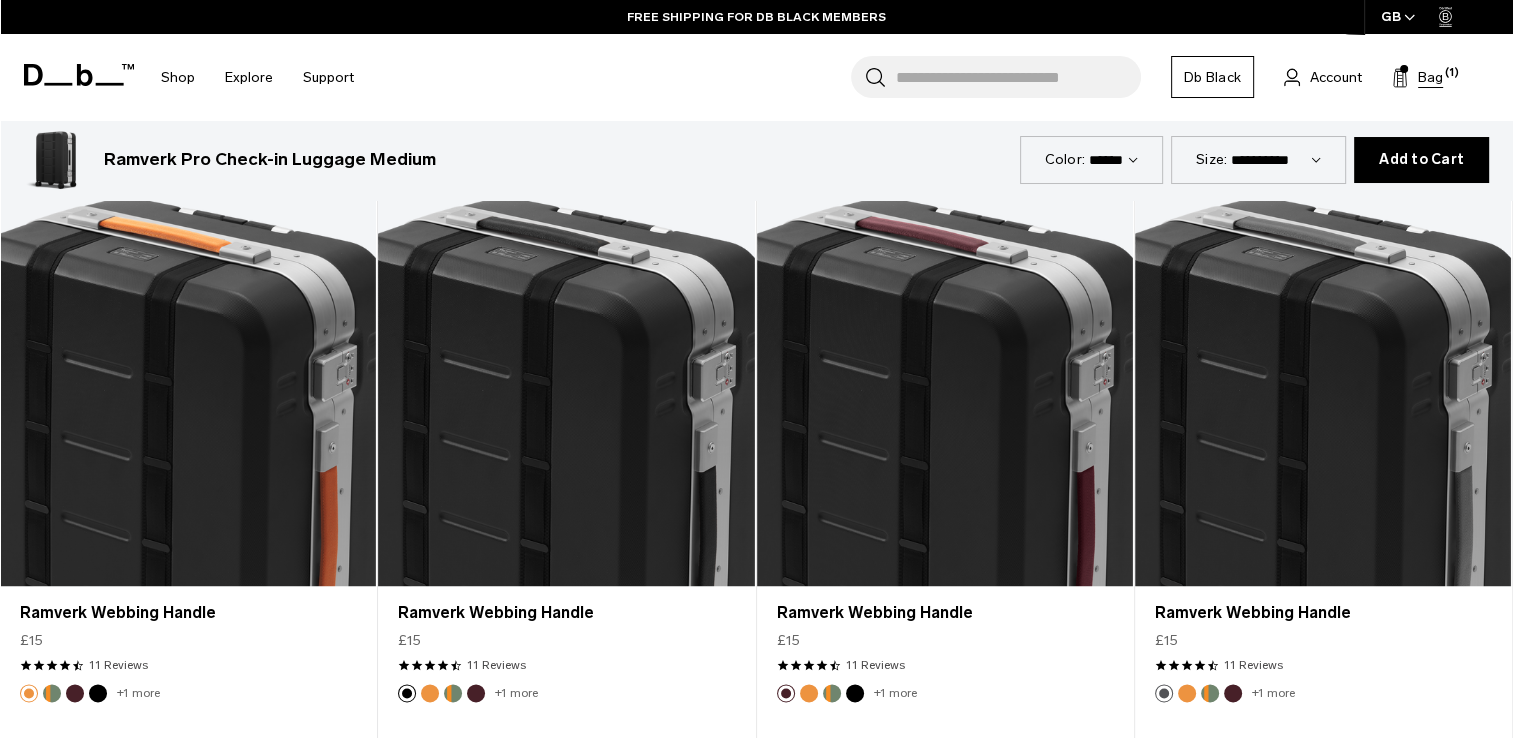 click 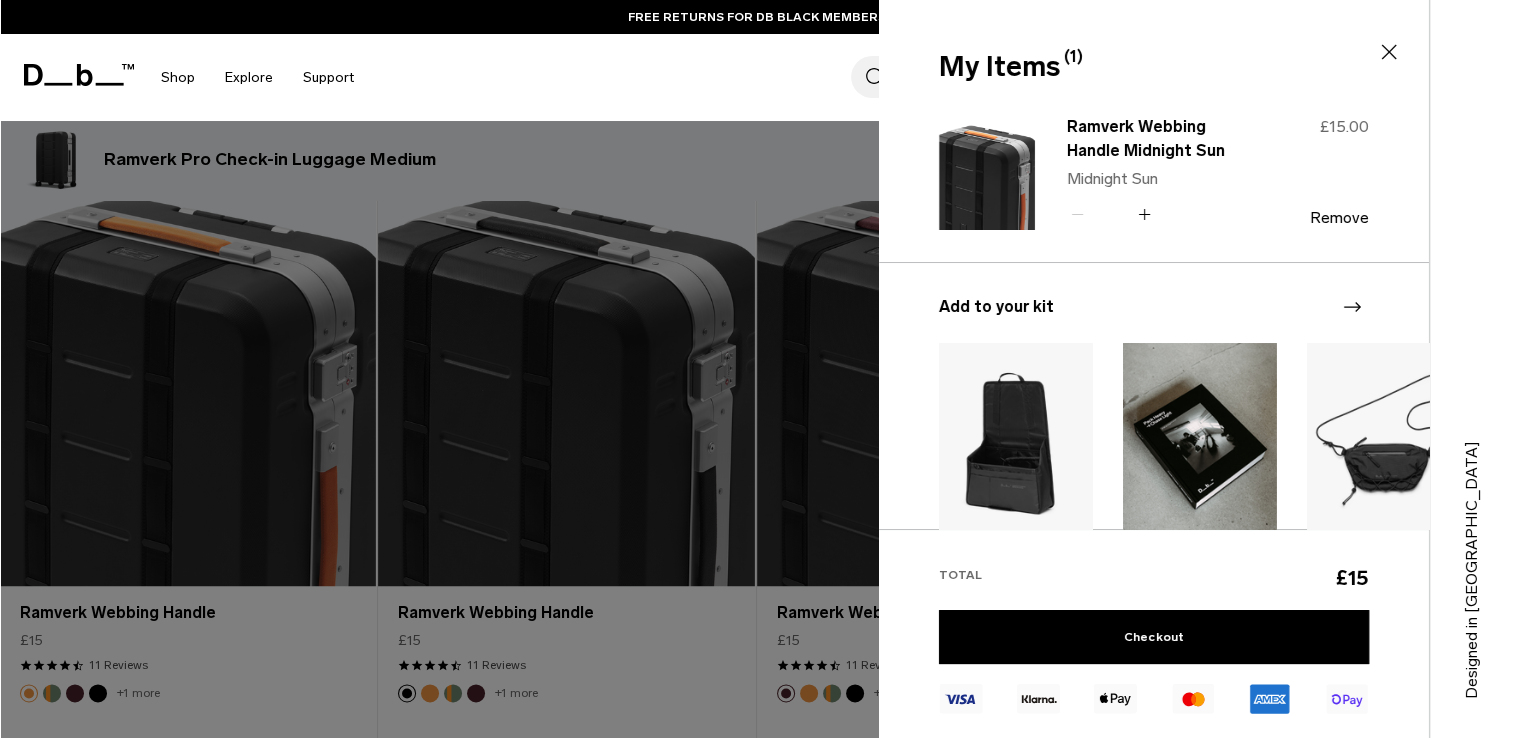 click 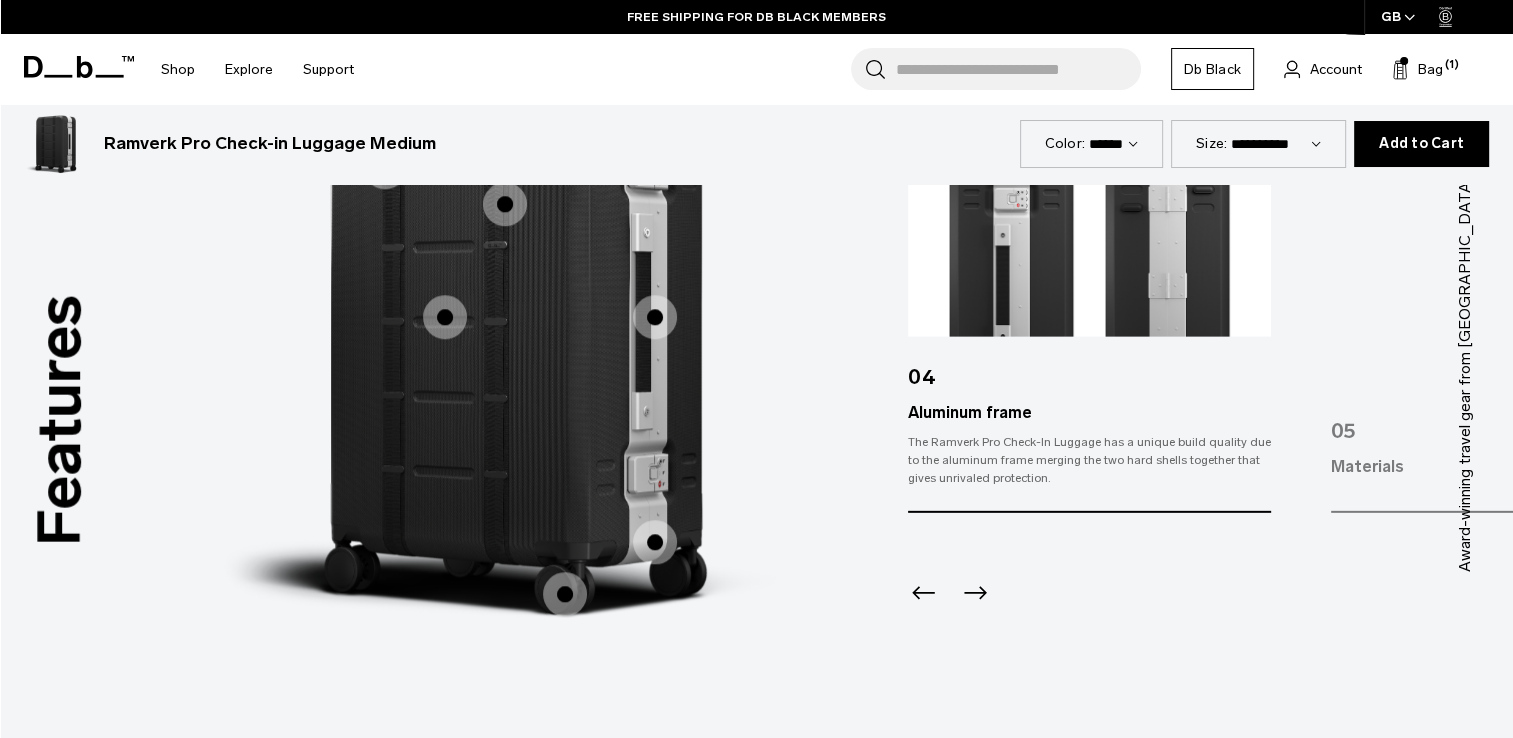 scroll, scrollTop: 2004, scrollLeft: 0, axis: vertical 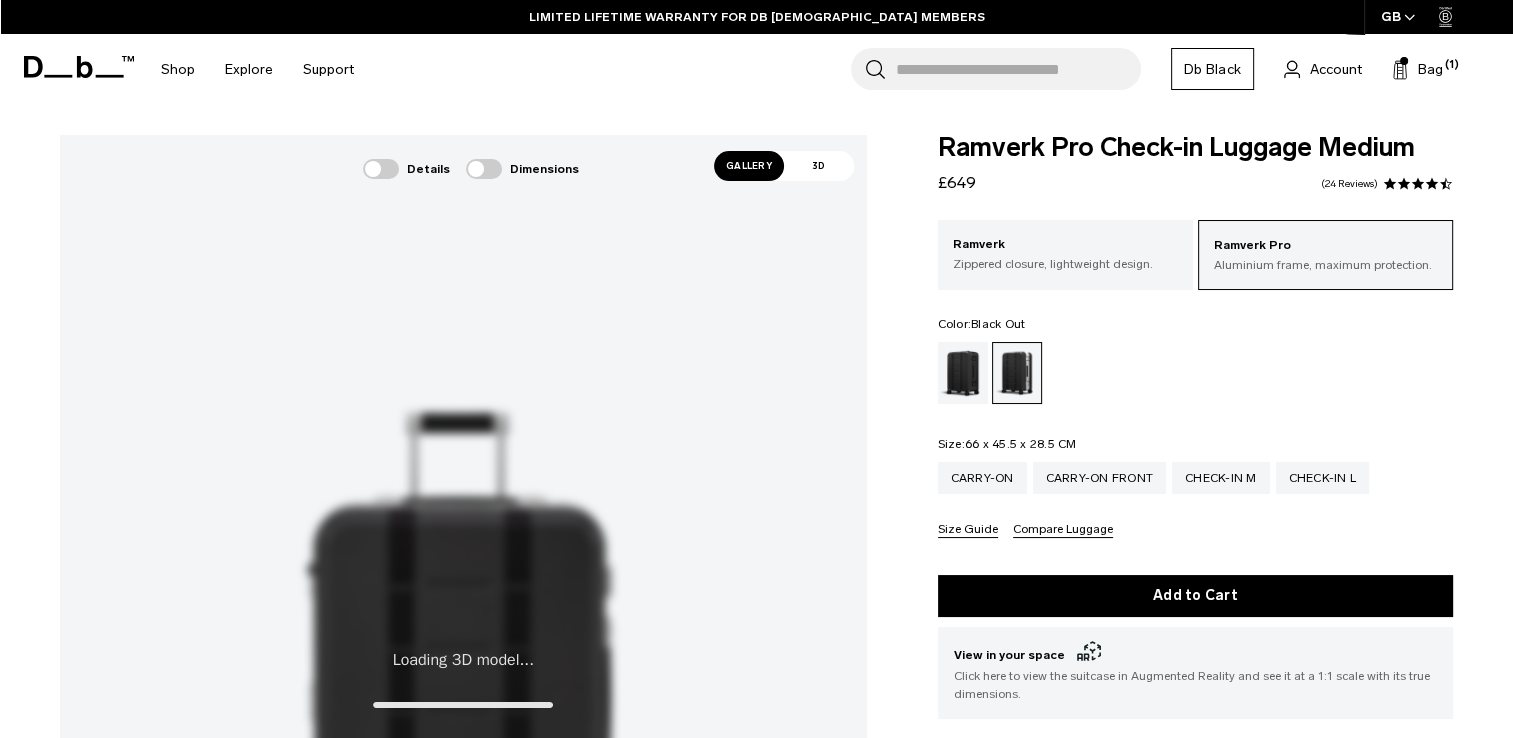 click at bounding box center [963, 373] 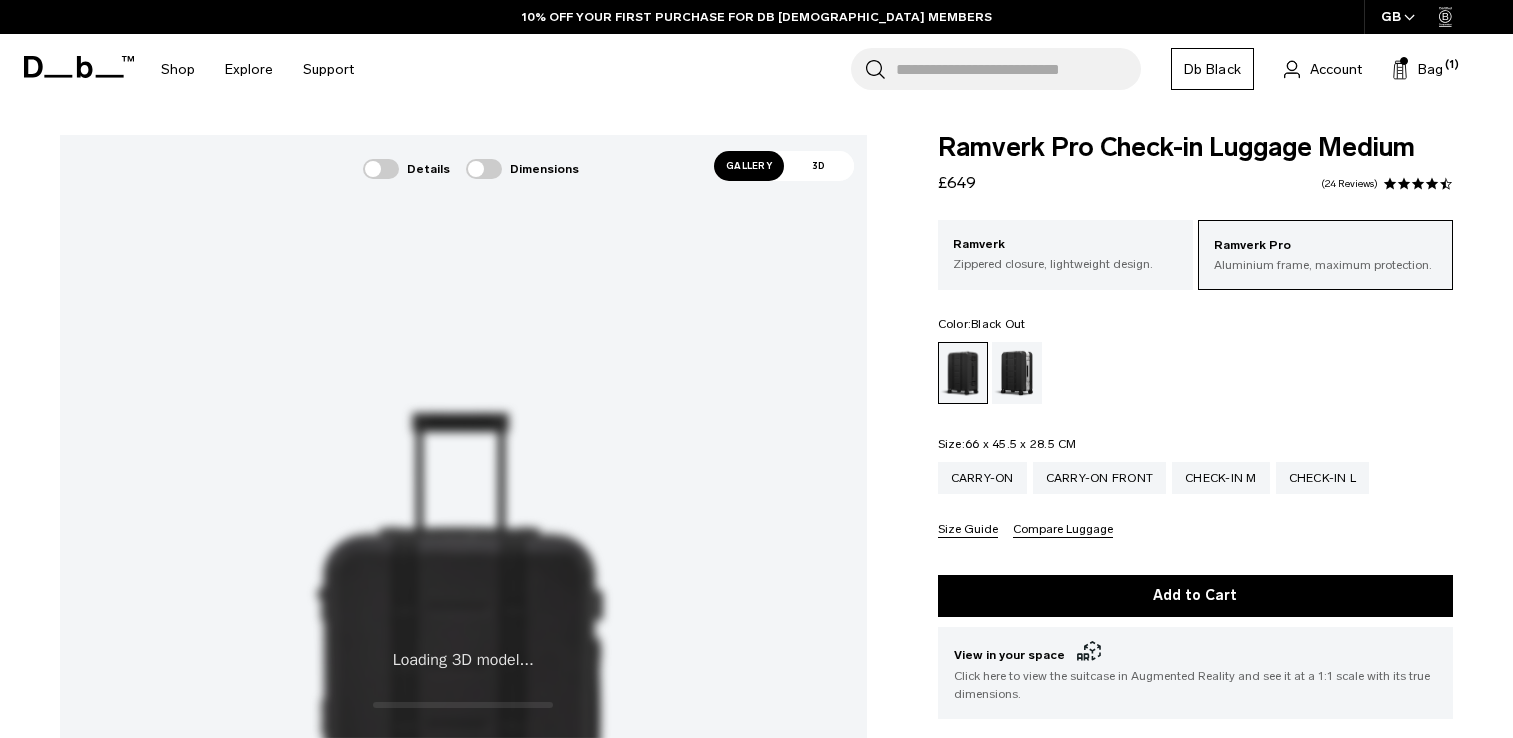 scroll, scrollTop: 0, scrollLeft: 0, axis: both 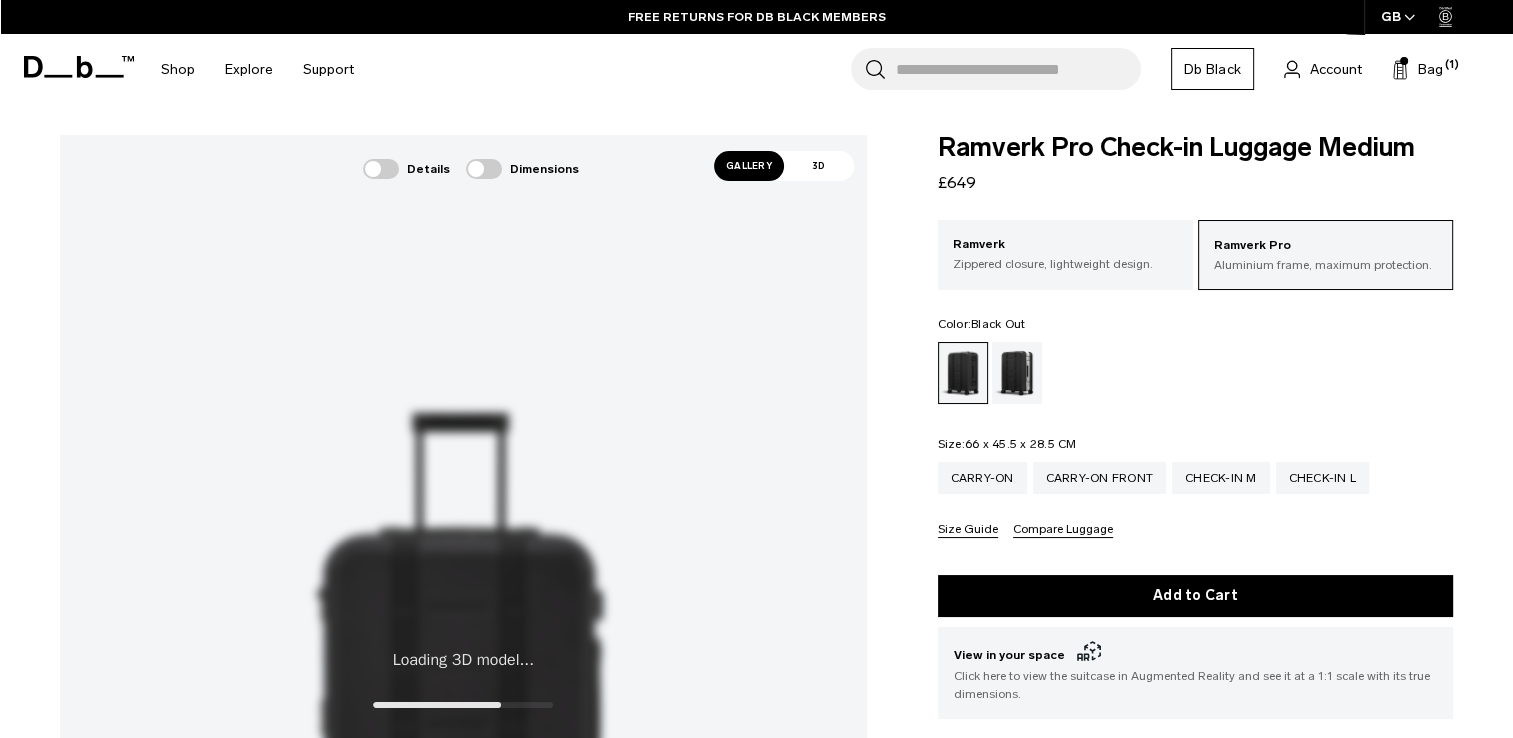 click at bounding box center (381, 169) 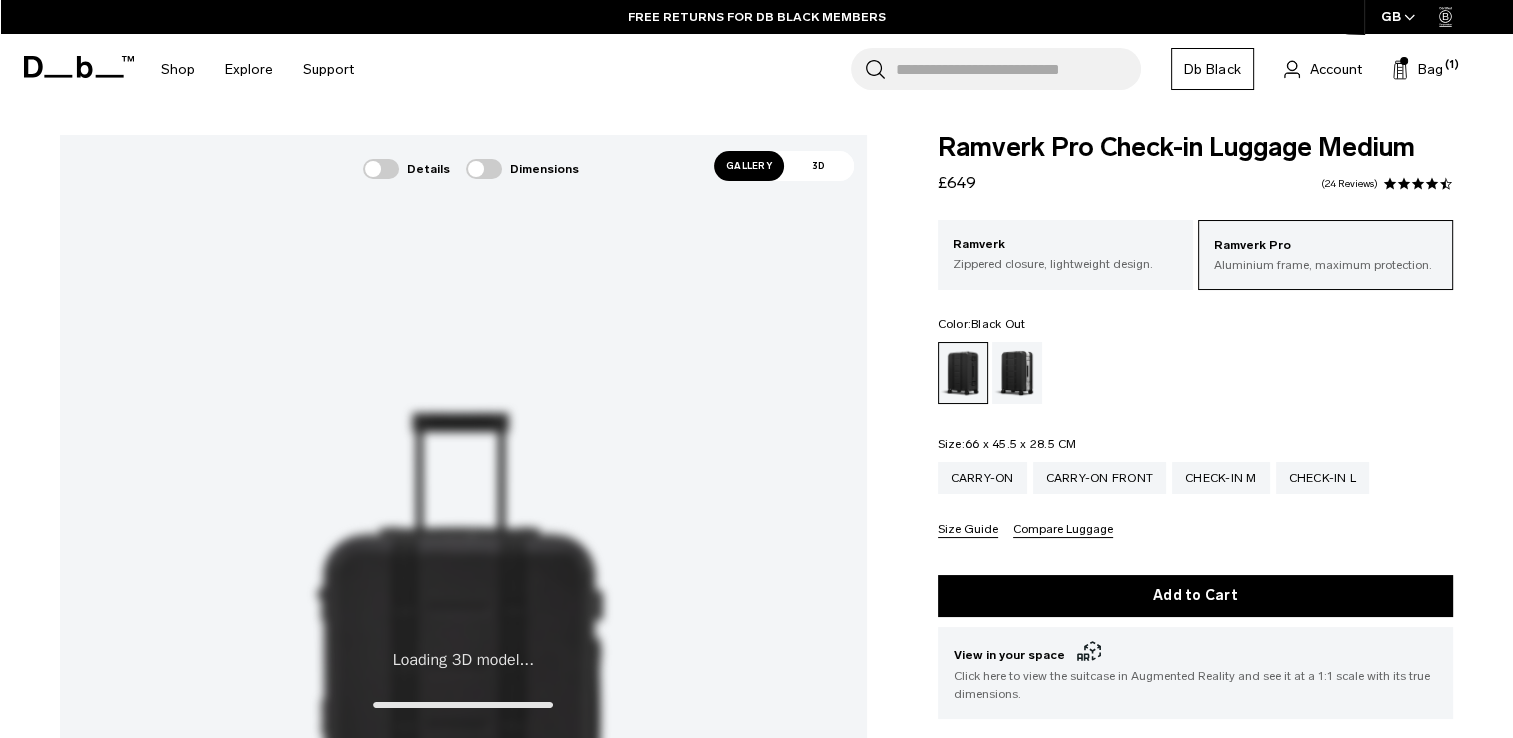click at bounding box center [484, 169] 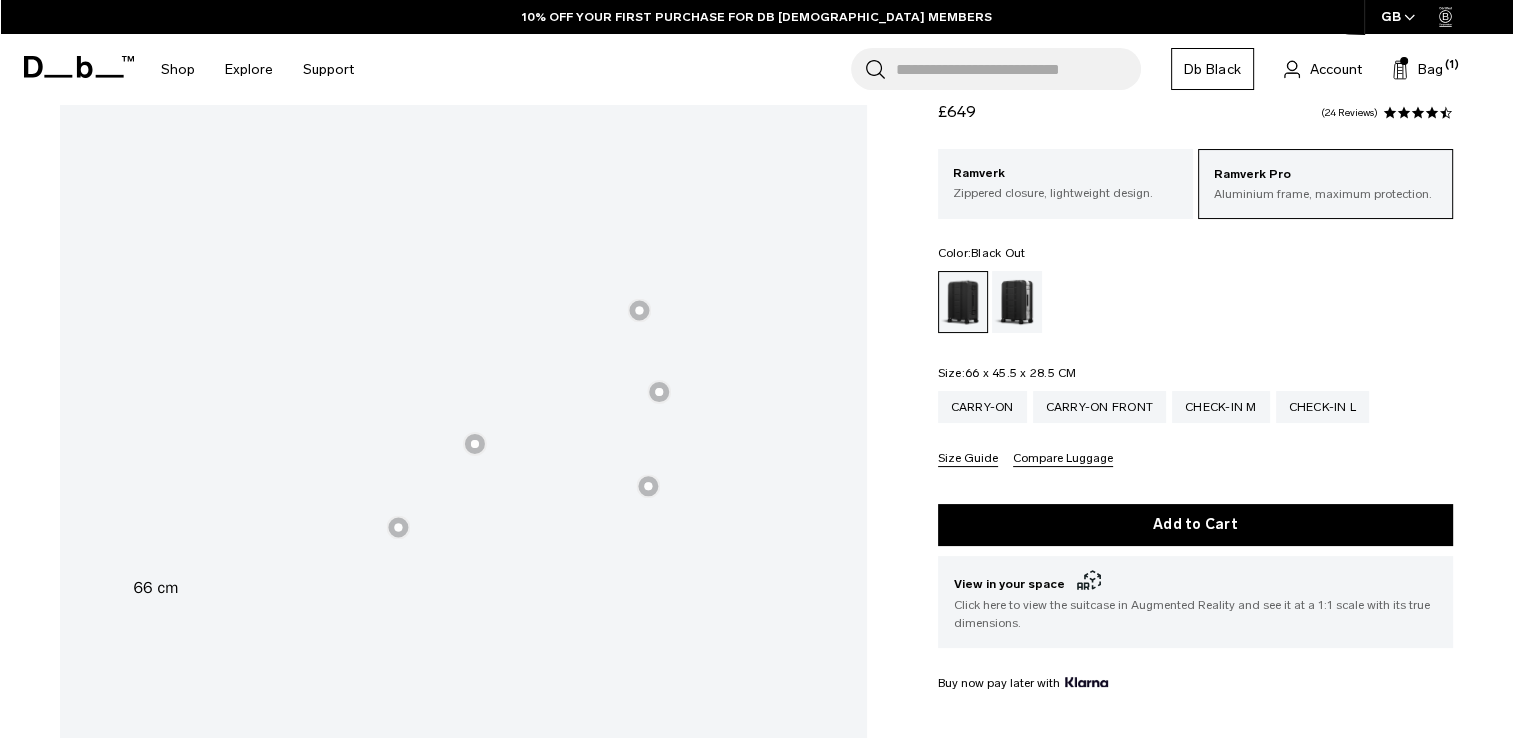 scroll, scrollTop: 220, scrollLeft: 0, axis: vertical 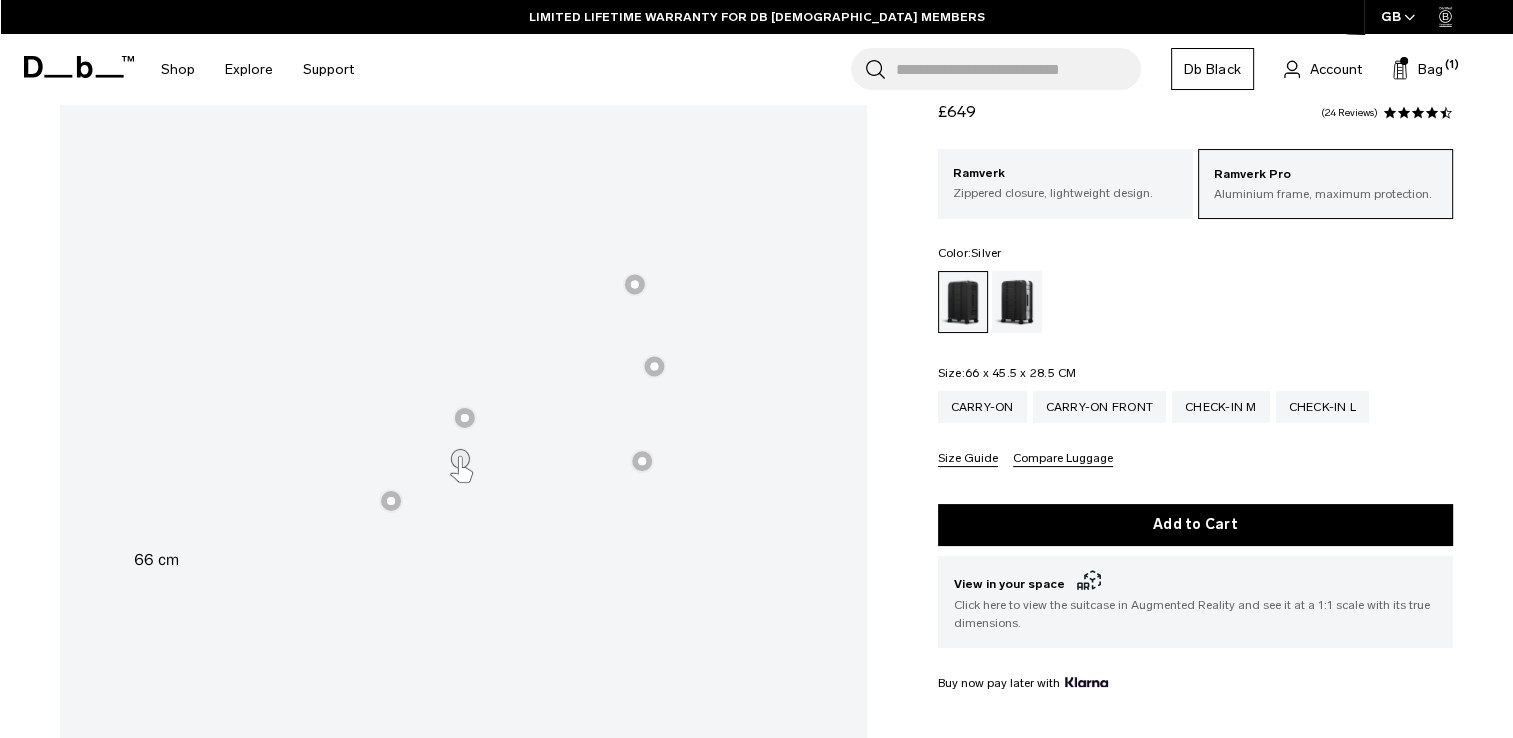 click at bounding box center (1017, 302) 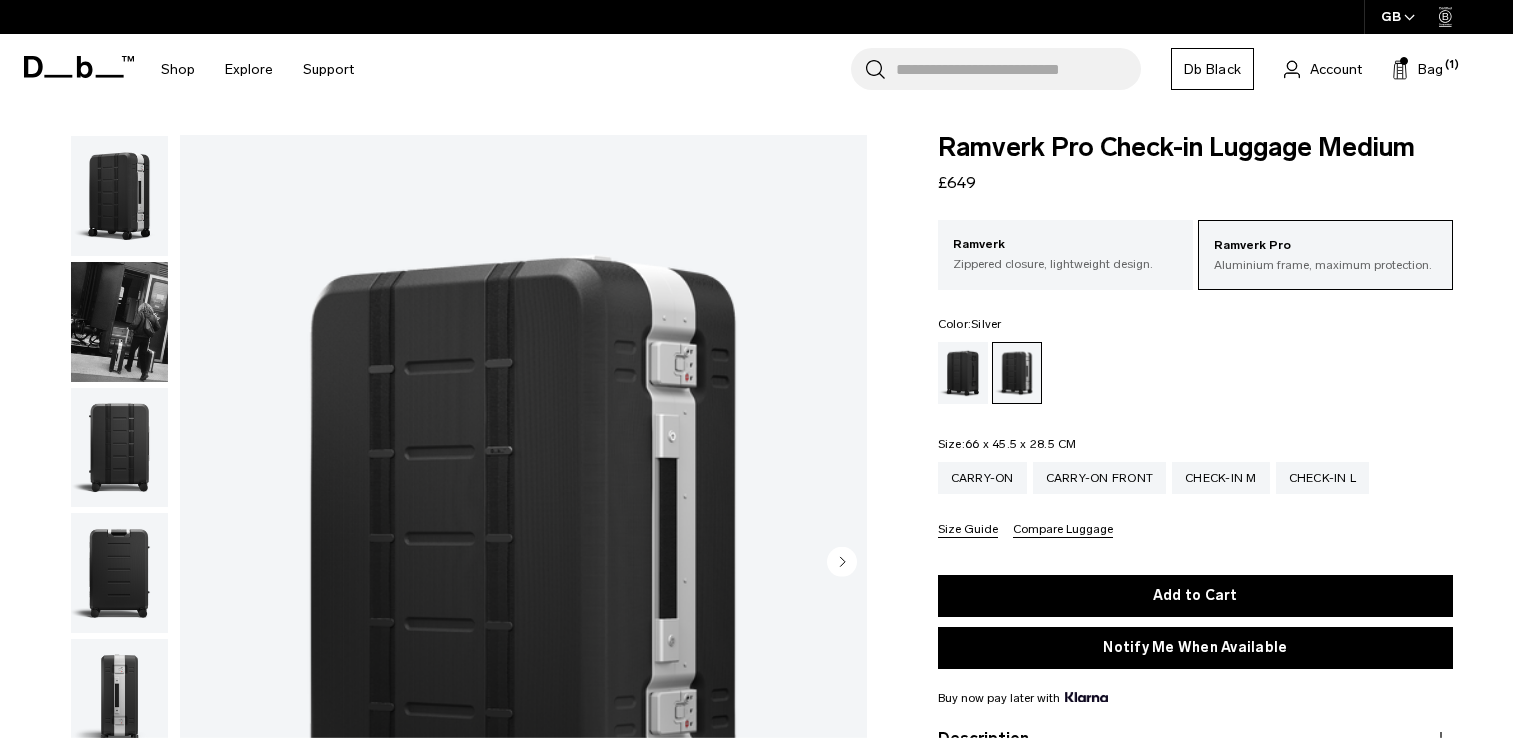 scroll, scrollTop: 0, scrollLeft: 0, axis: both 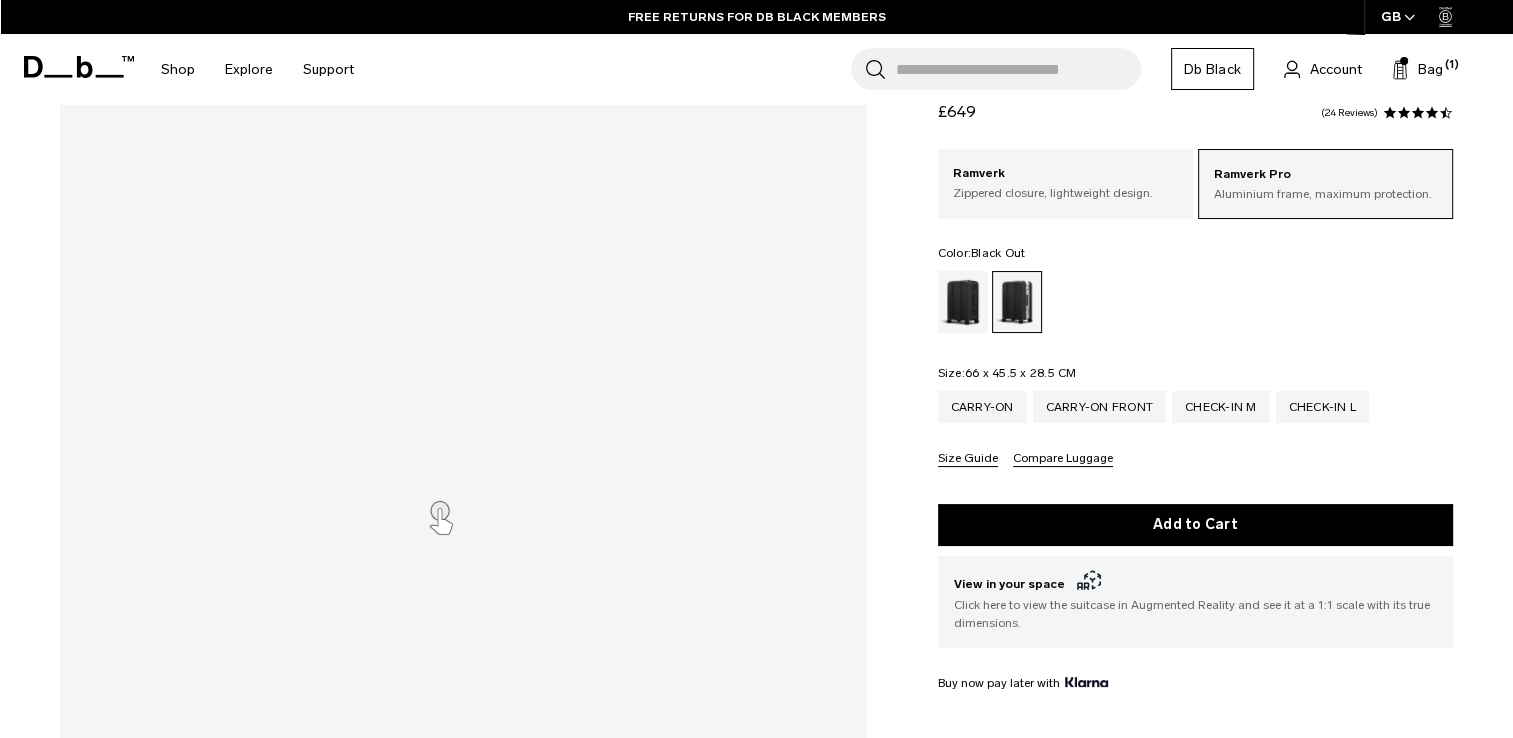 click at bounding box center [963, 302] 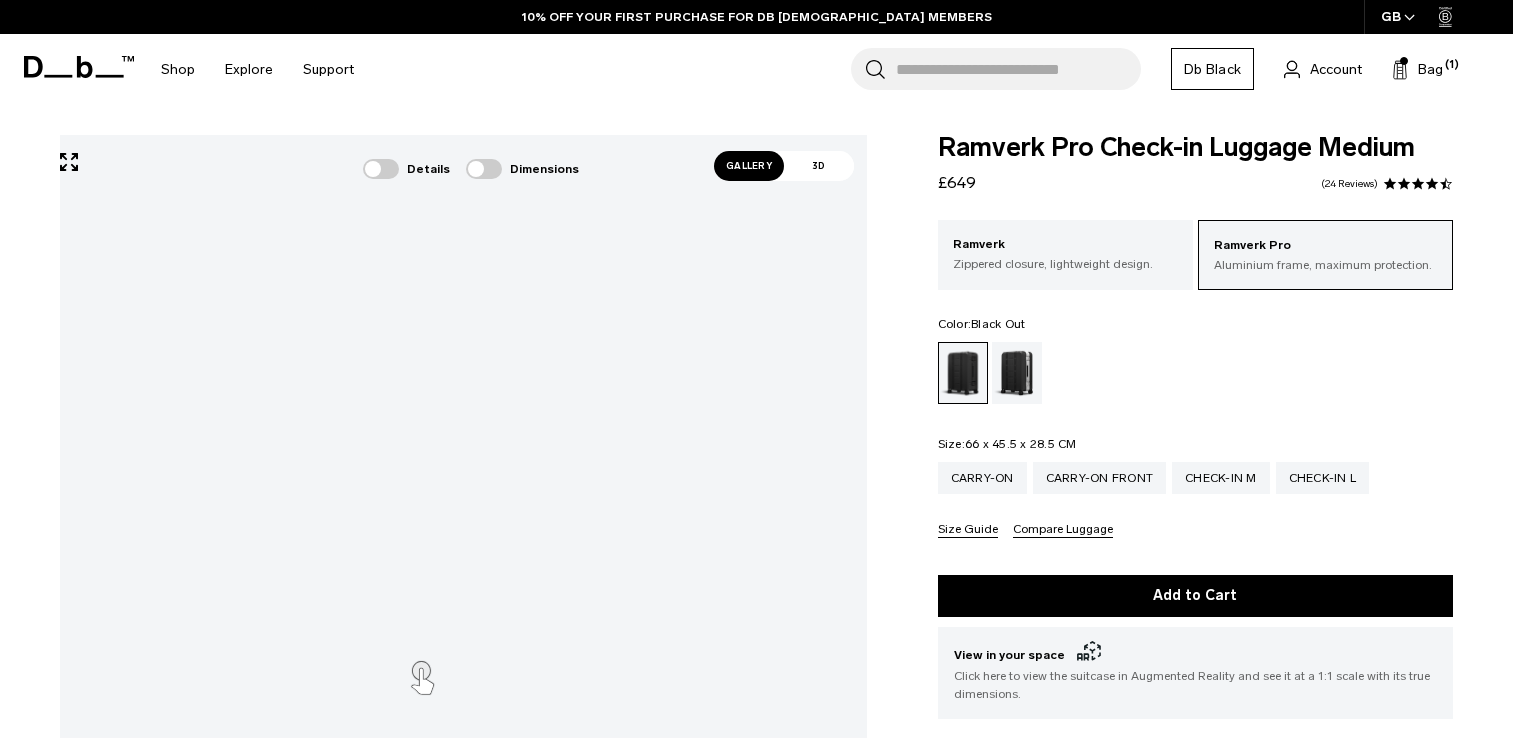 scroll, scrollTop: 0, scrollLeft: 0, axis: both 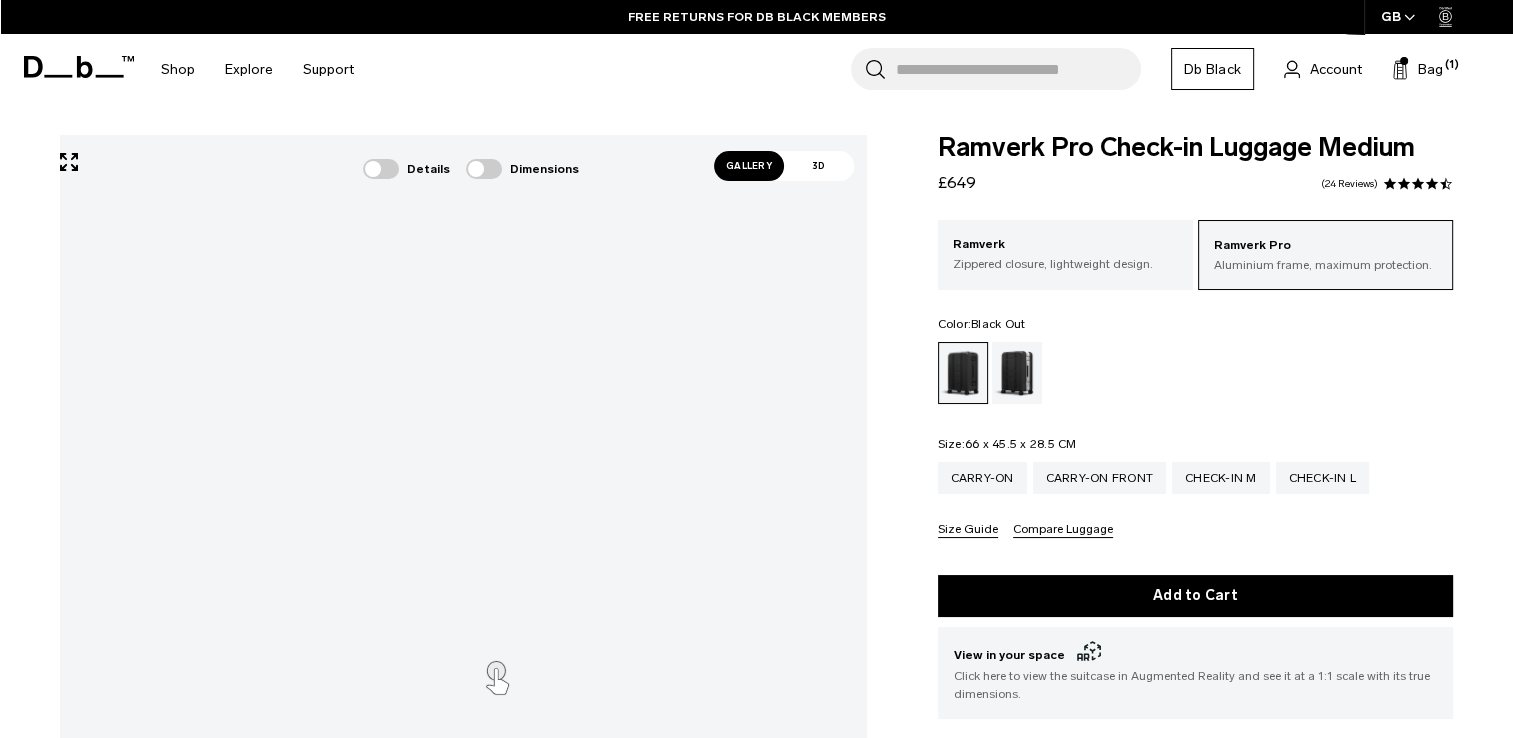click at bounding box center (381, 169) 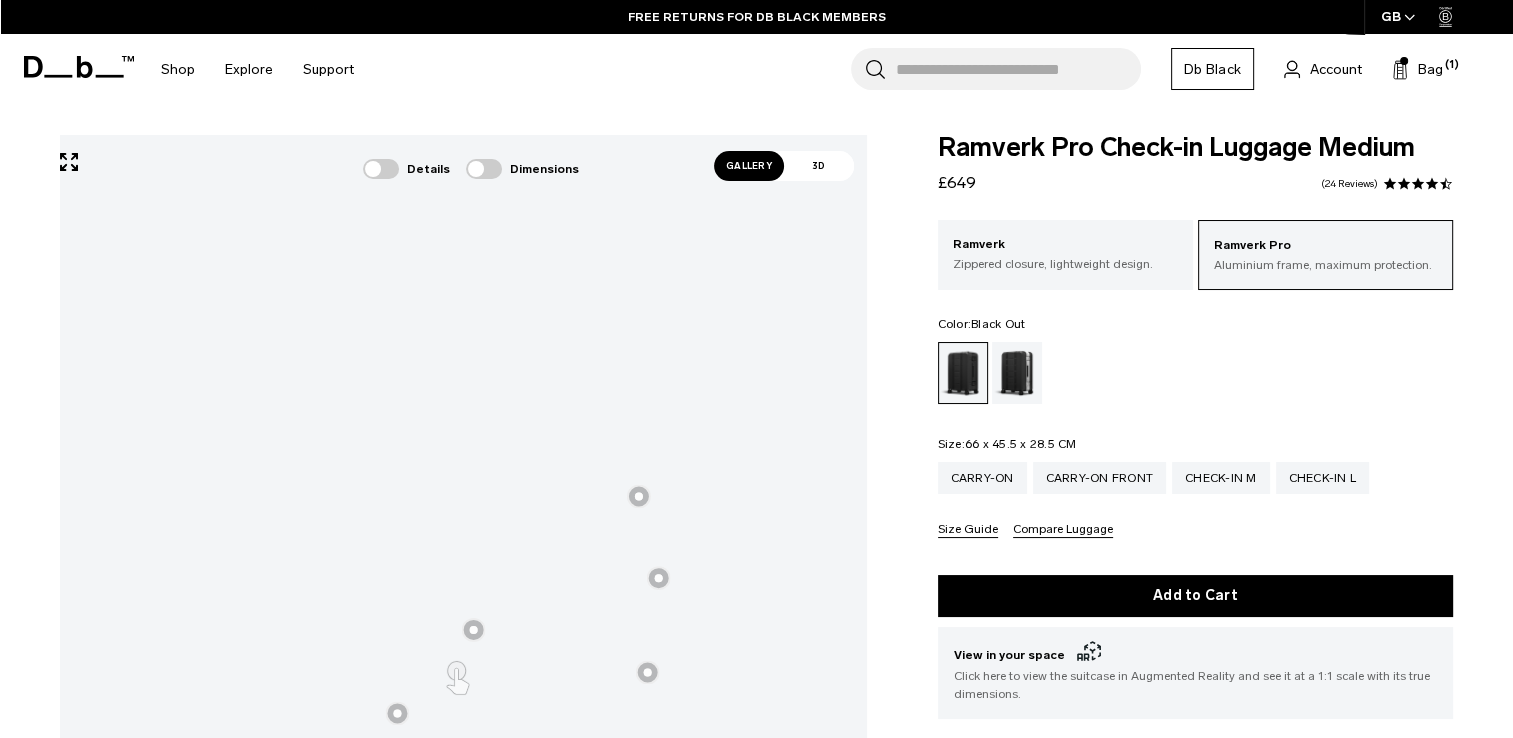 click at bounding box center (484, 169) 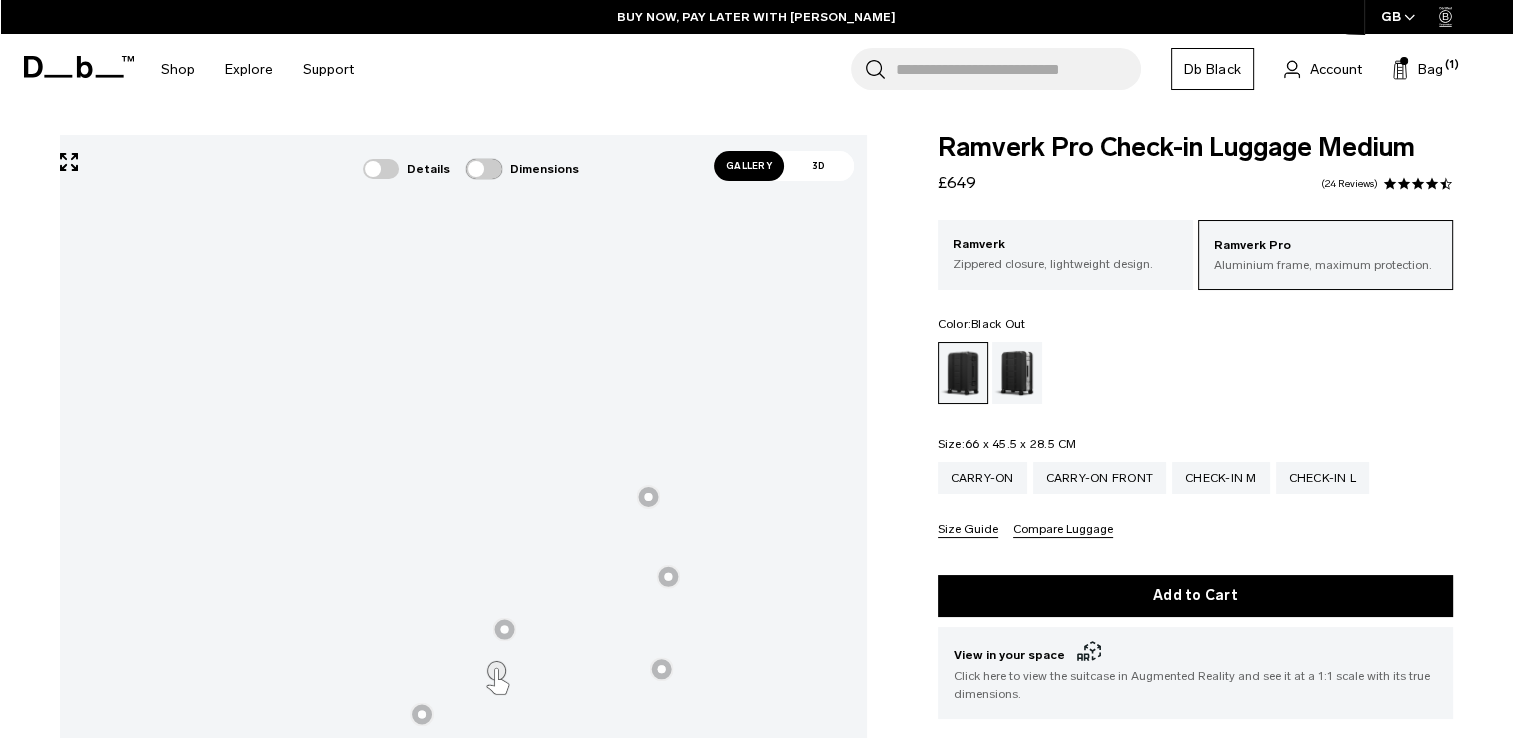 scroll, scrollTop: 645, scrollLeft: 0, axis: vertical 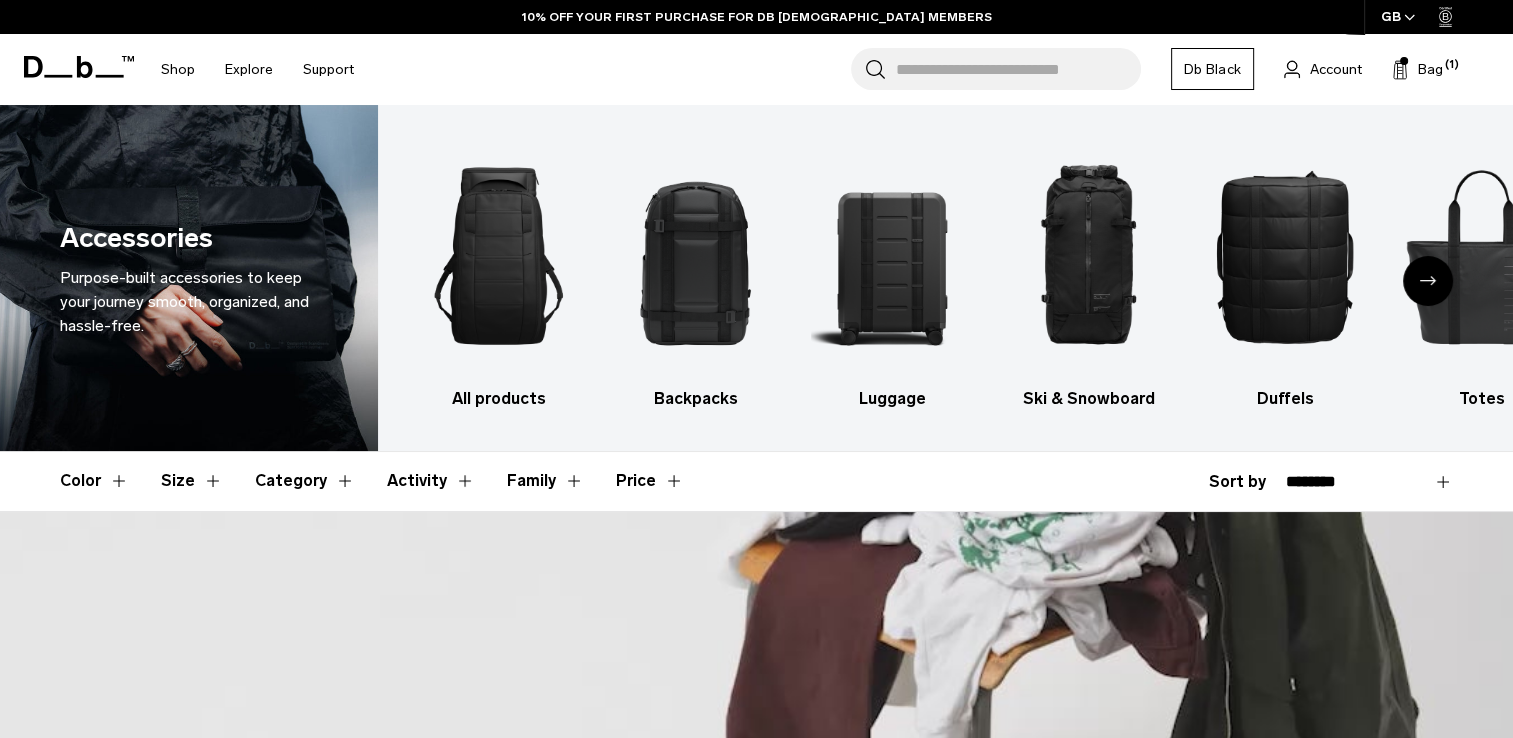 click 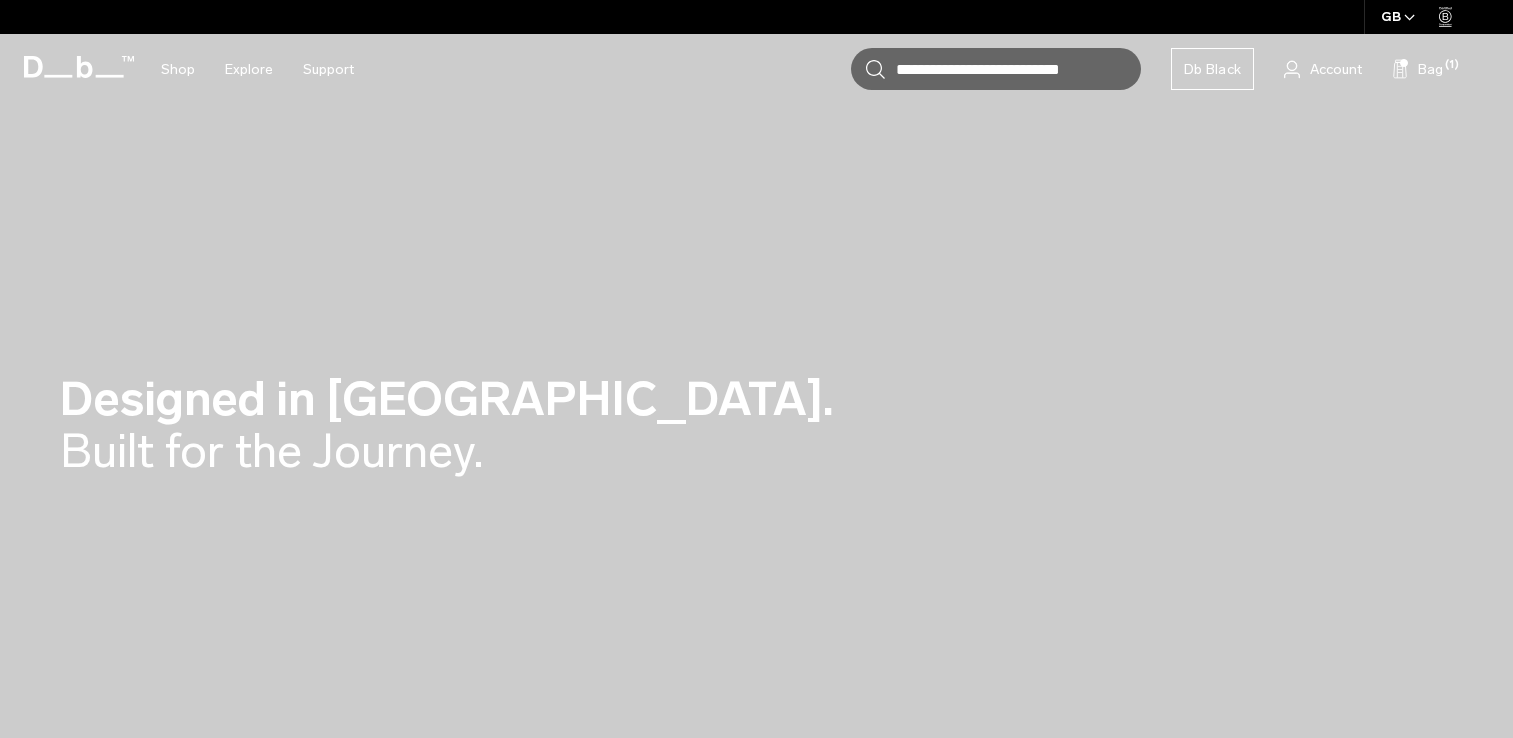 scroll, scrollTop: 0, scrollLeft: 0, axis: both 